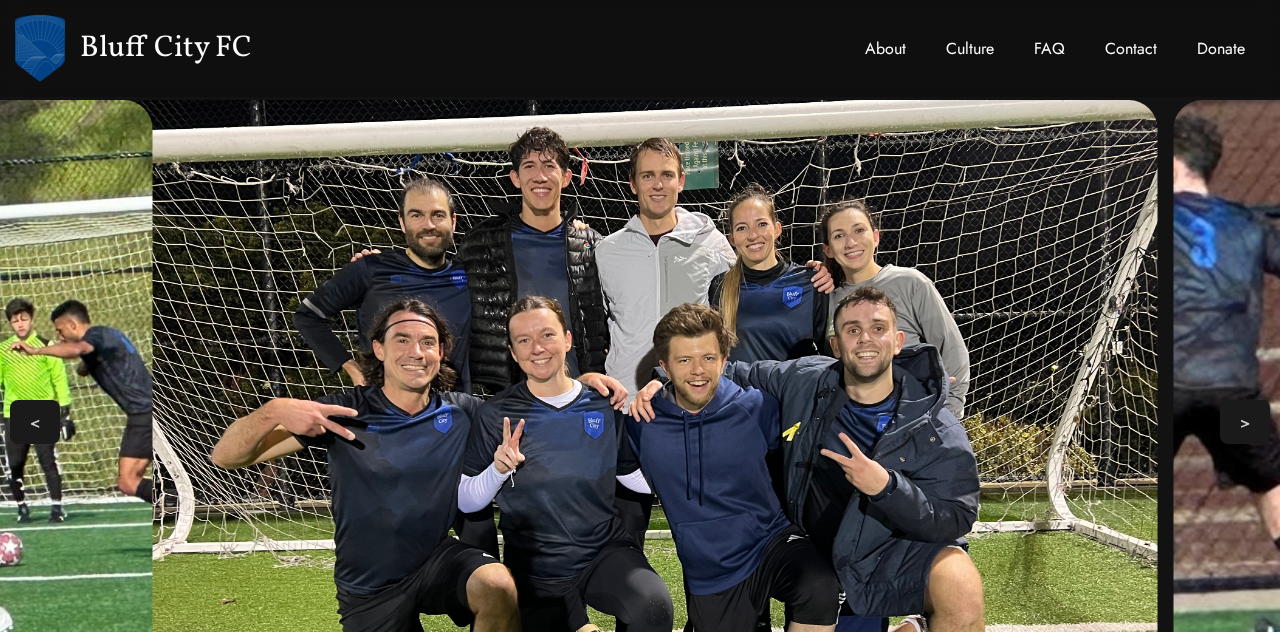select 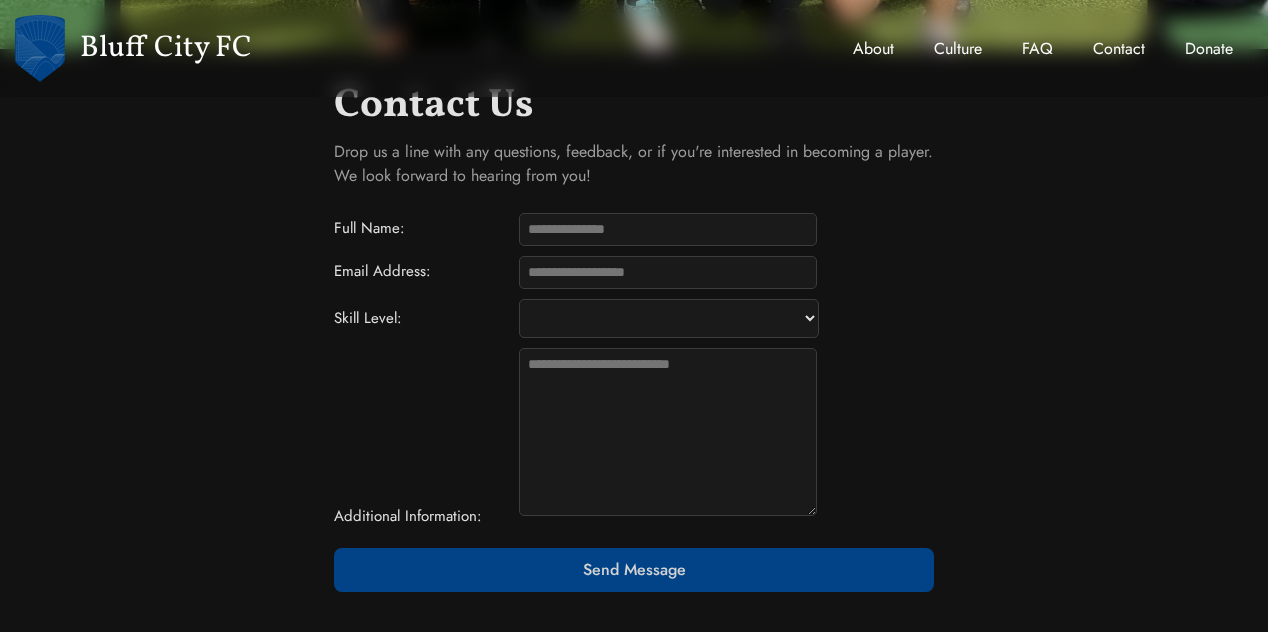 scroll, scrollTop: 748, scrollLeft: 0, axis: vertical 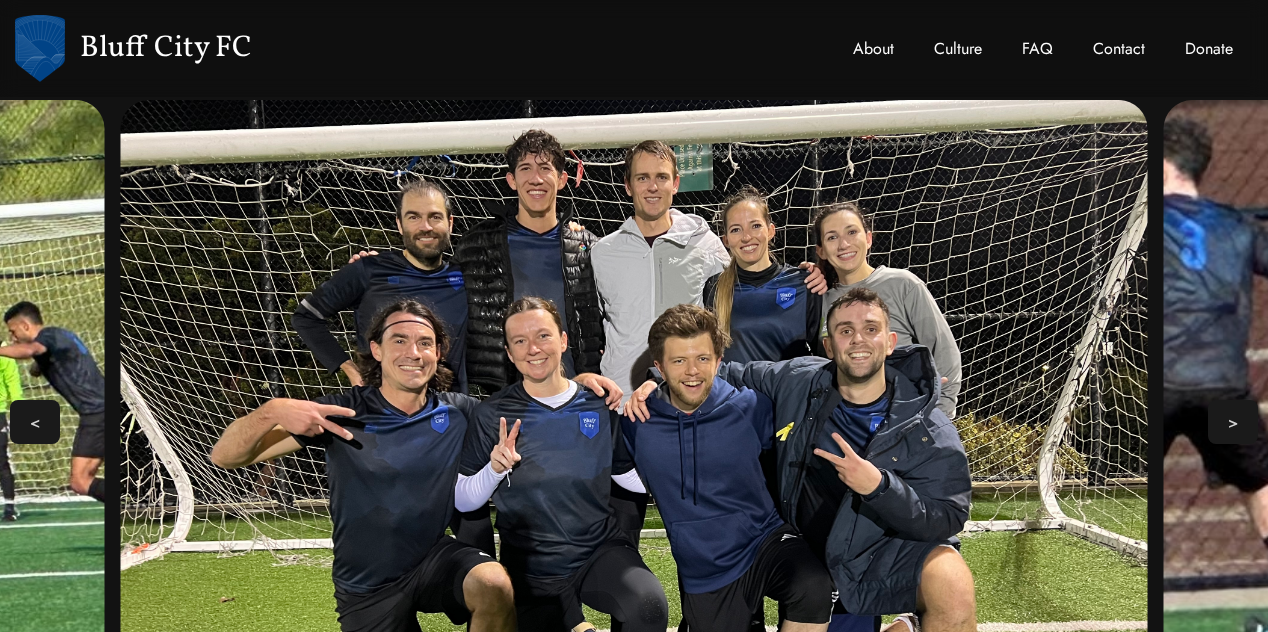 select 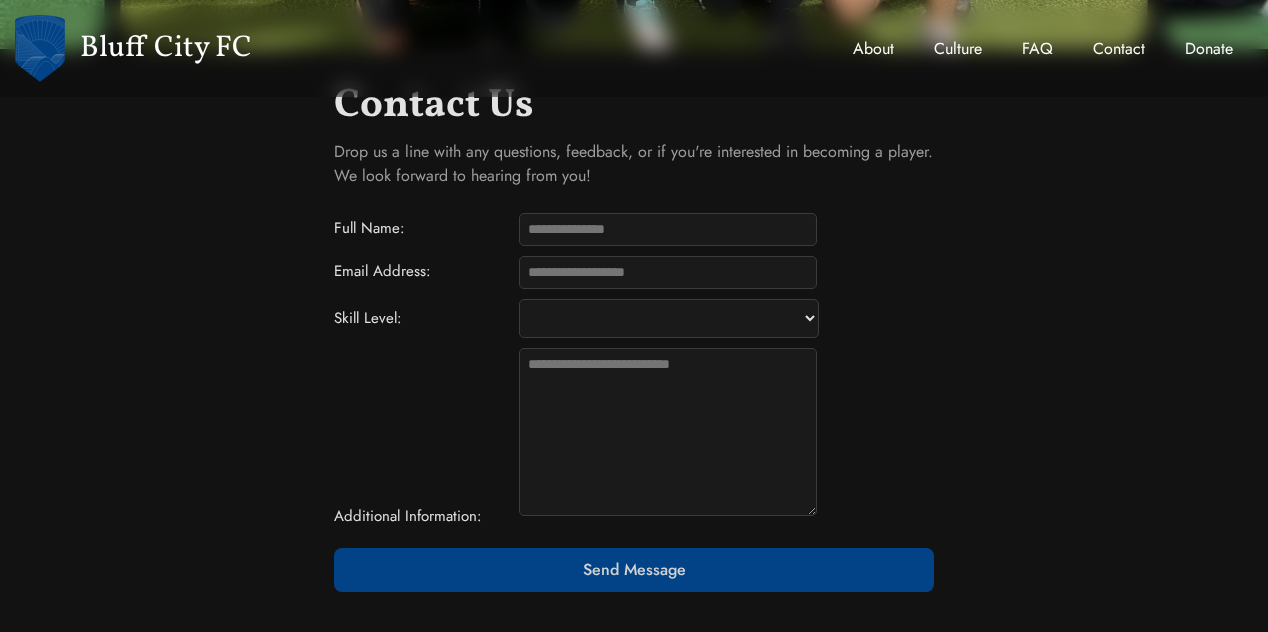 scroll, scrollTop: 726, scrollLeft: 0, axis: vertical 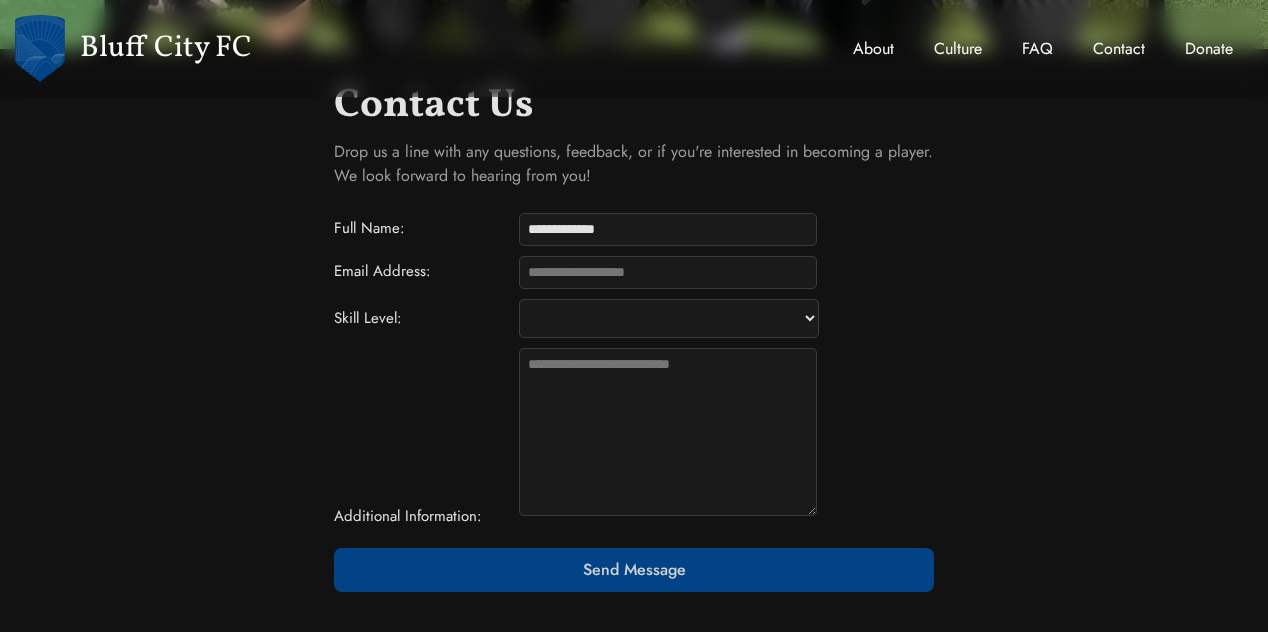 type on "**********" 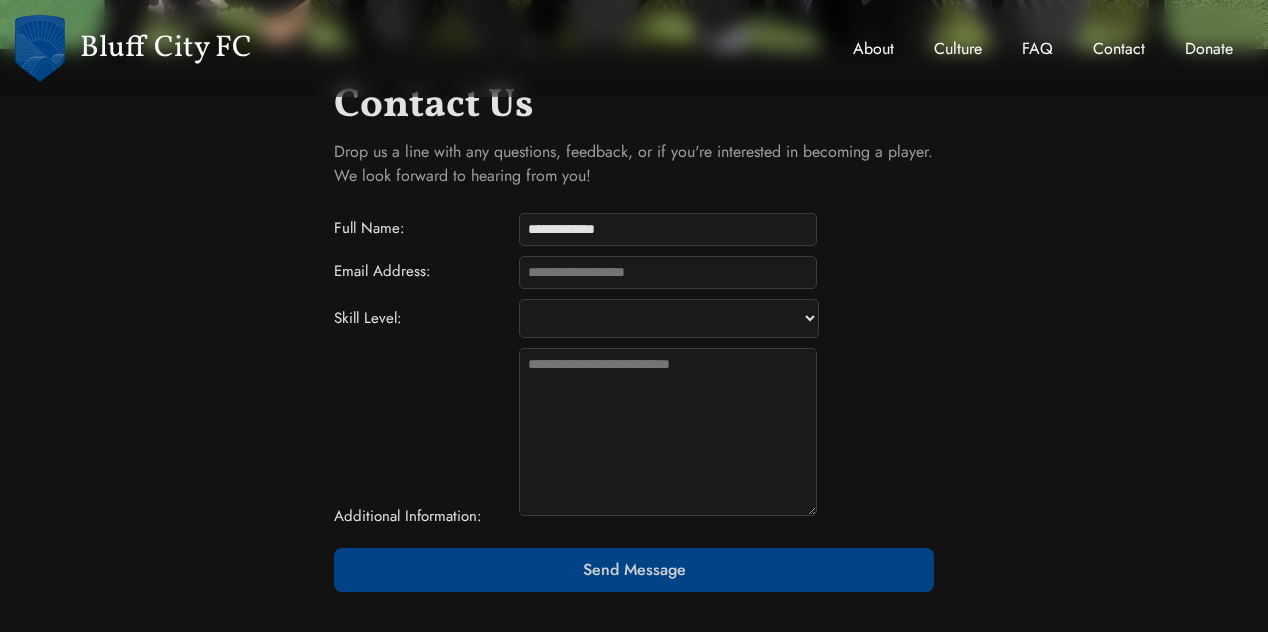click on "Email Address:" at bounding box center (668, 272) 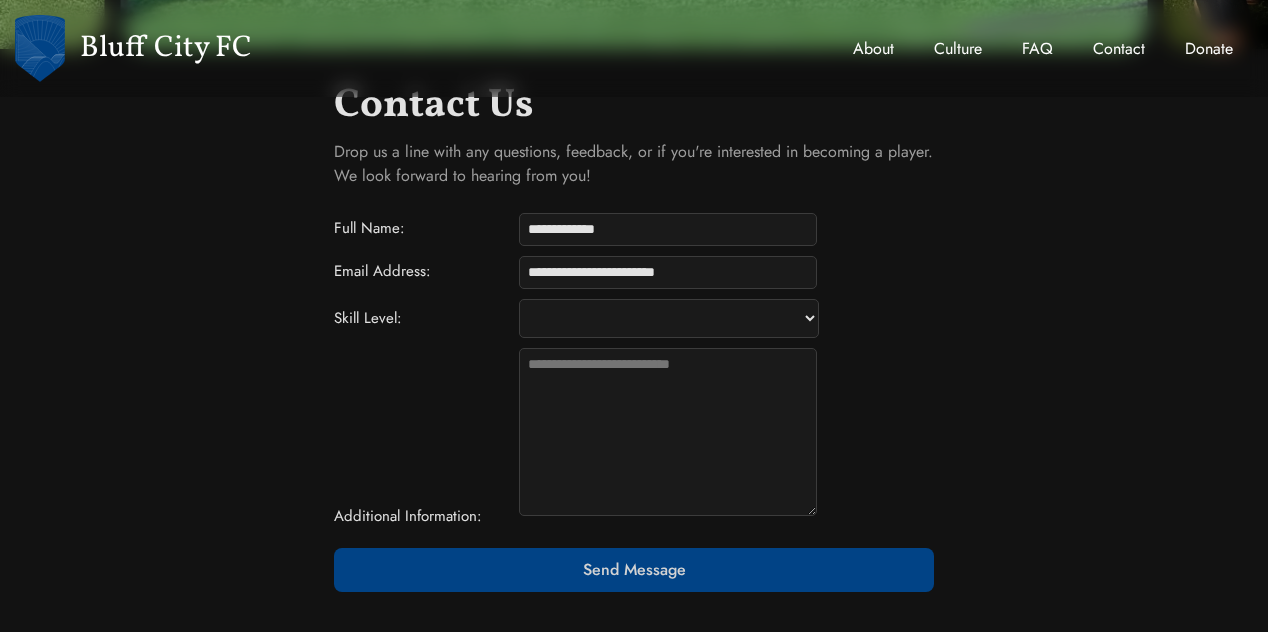 type on "**********" 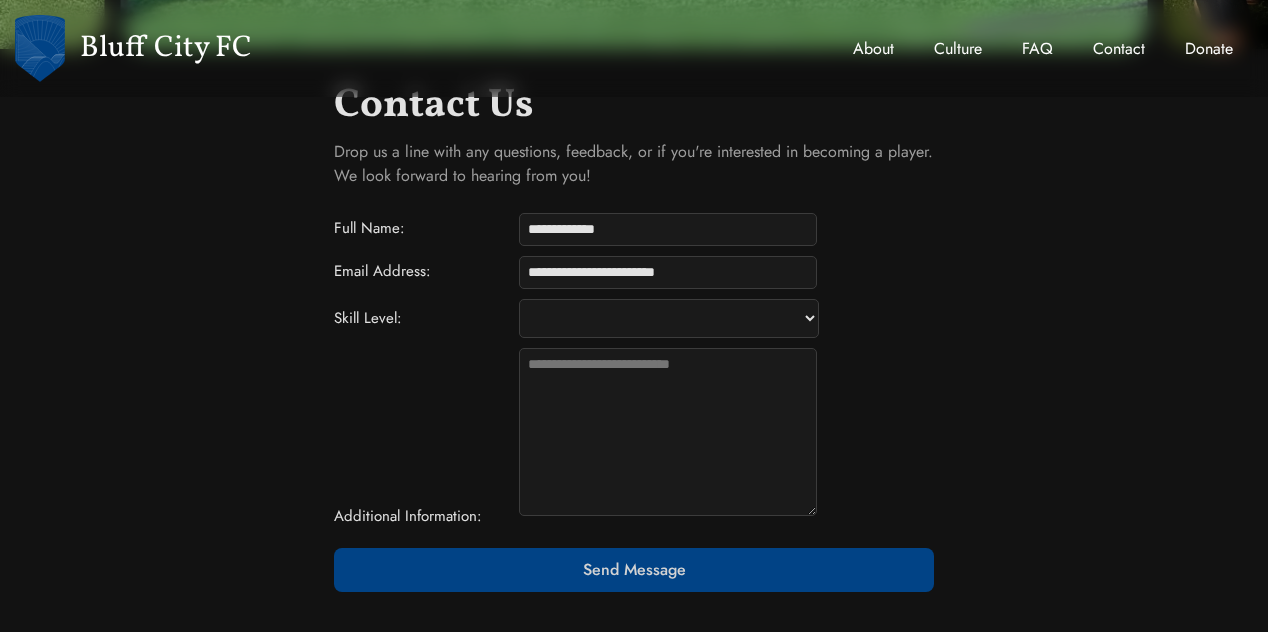 click on "**********" at bounding box center (669, 318) 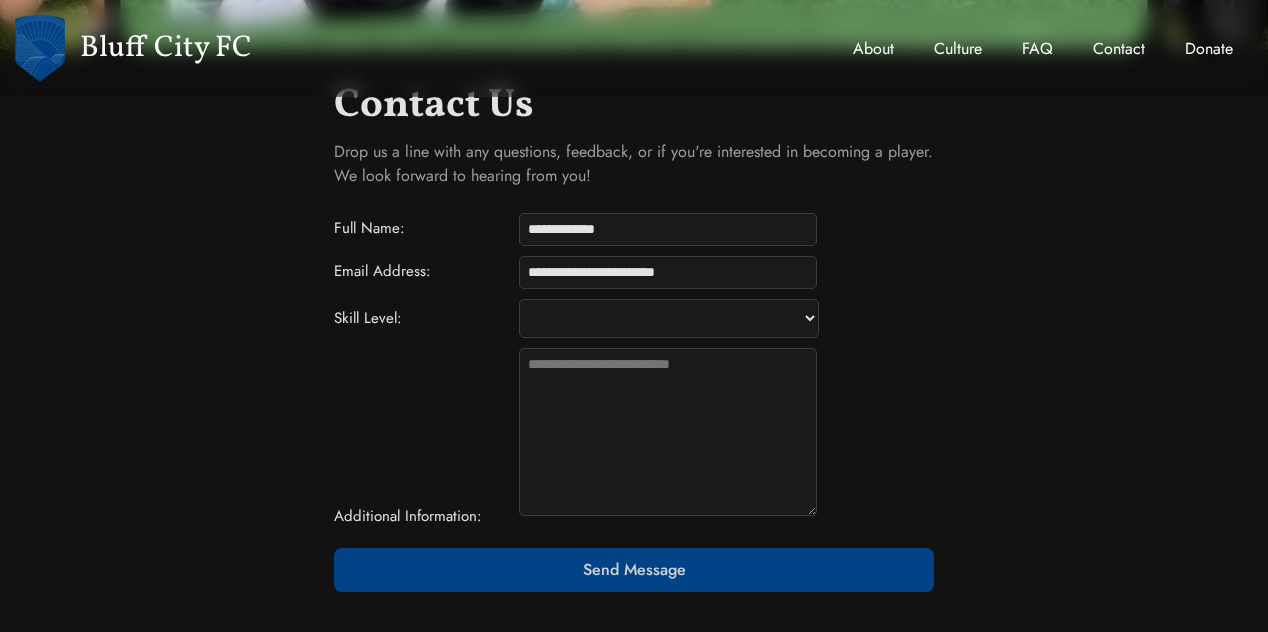 click on "**********" at bounding box center [669, 318] 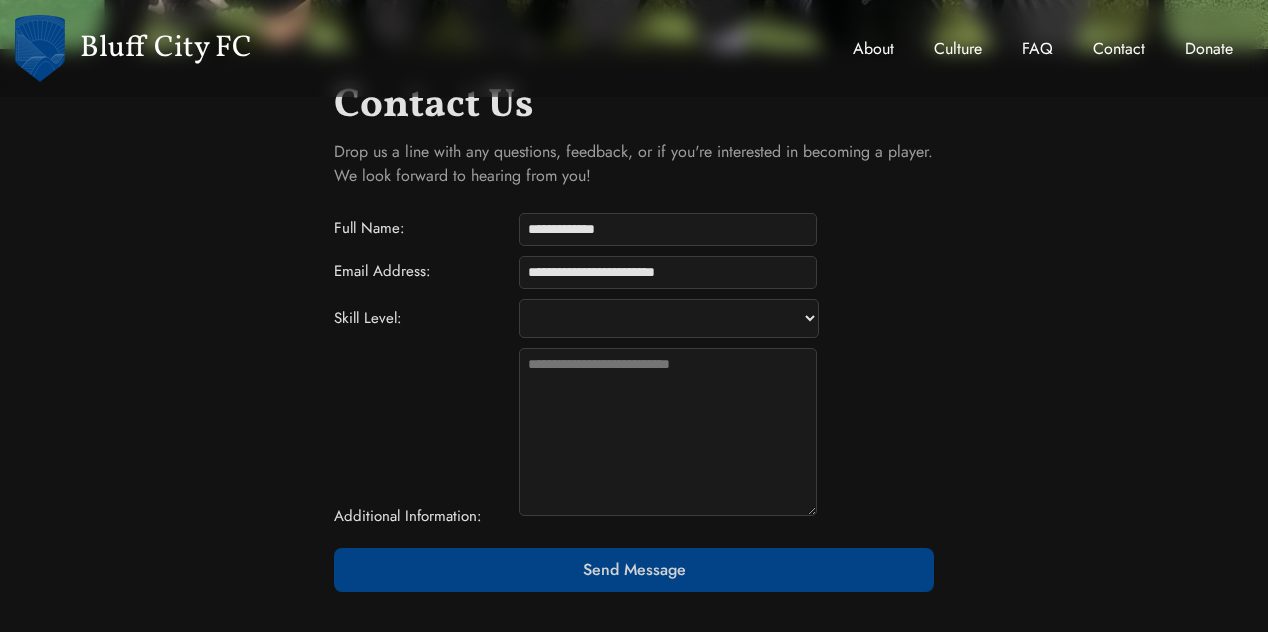 select on "*******" 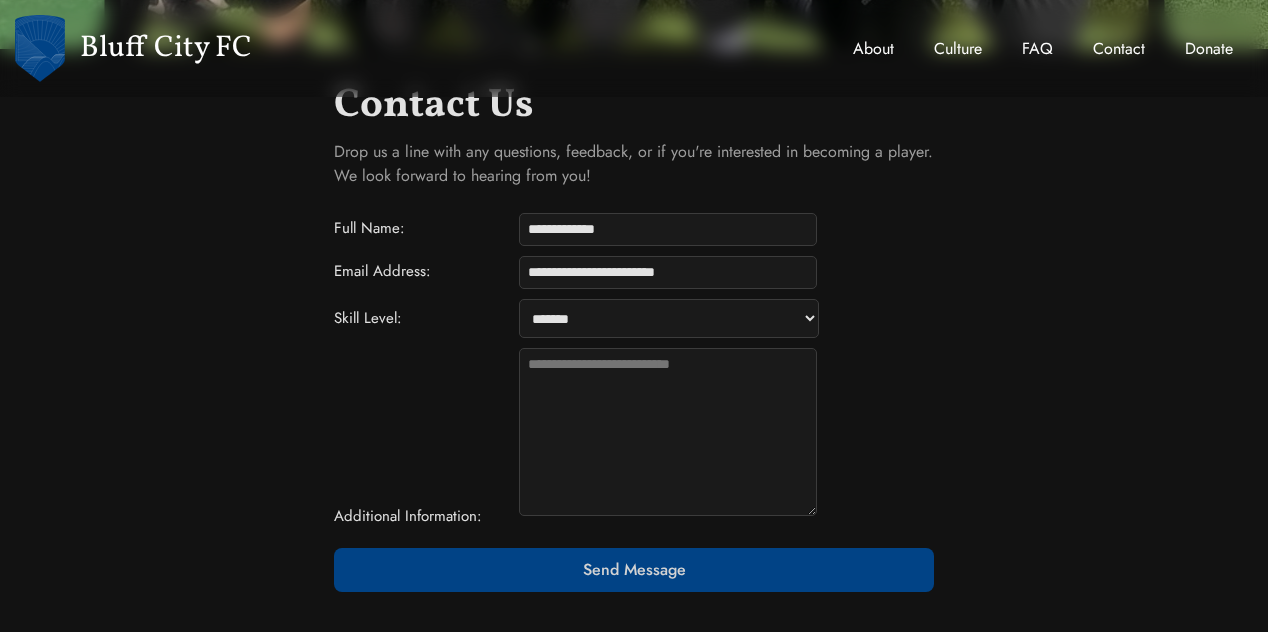 click on "**********" at bounding box center (669, 318) 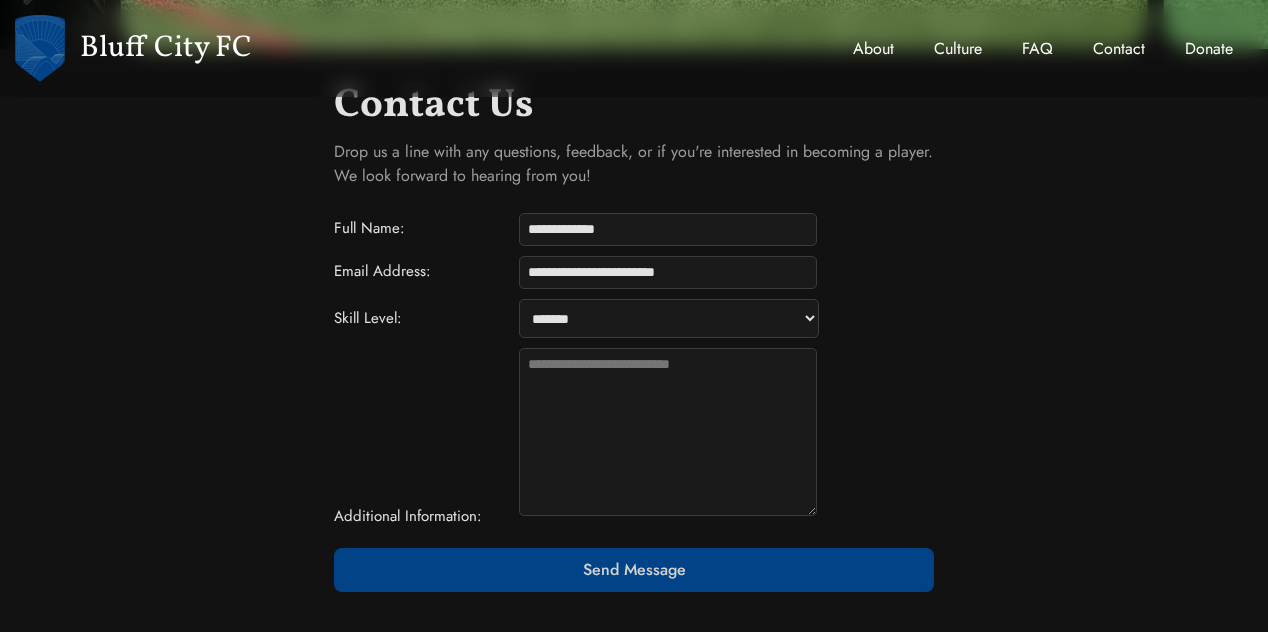 click on "Additional Information:" at bounding box center (668, 432) 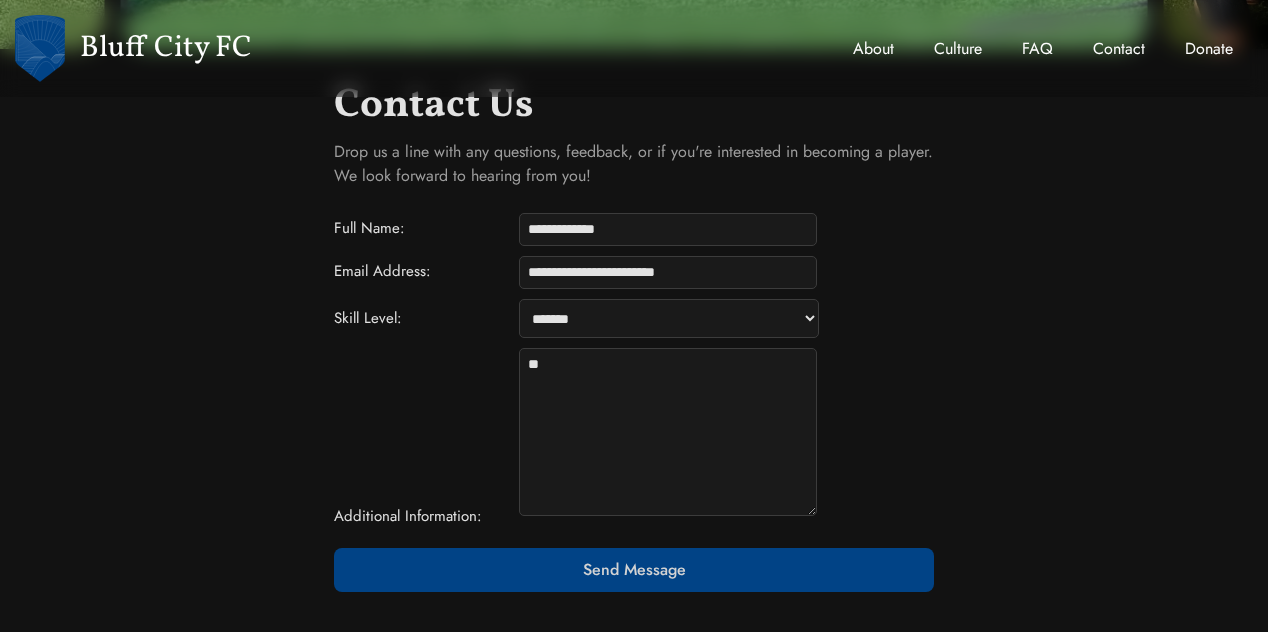 type on "*" 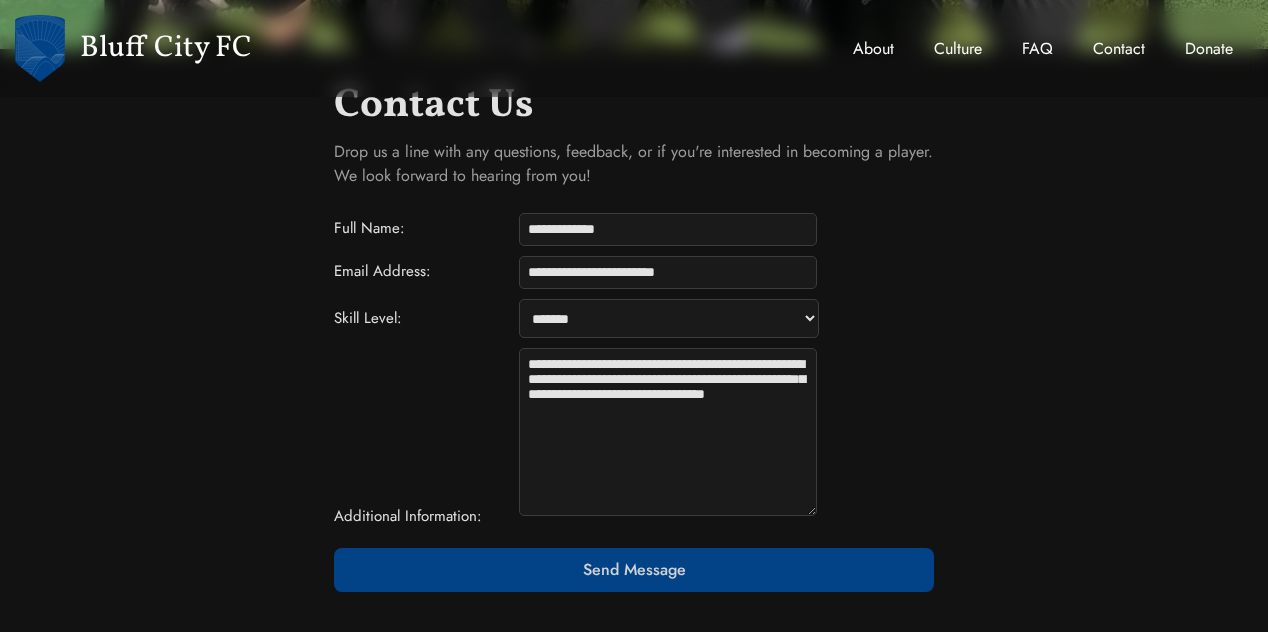 drag, startPoint x: 613, startPoint y: 418, endPoint x: 527, endPoint y: 343, distance: 114.1096 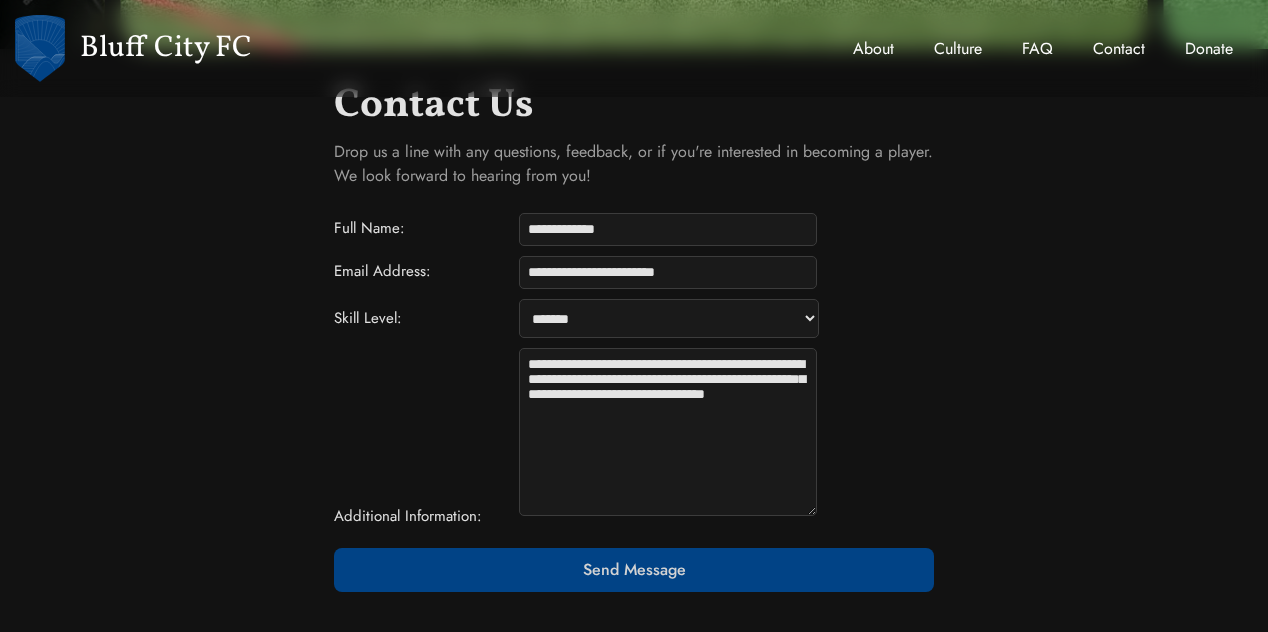 click on "**********" at bounding box center (668, 432) 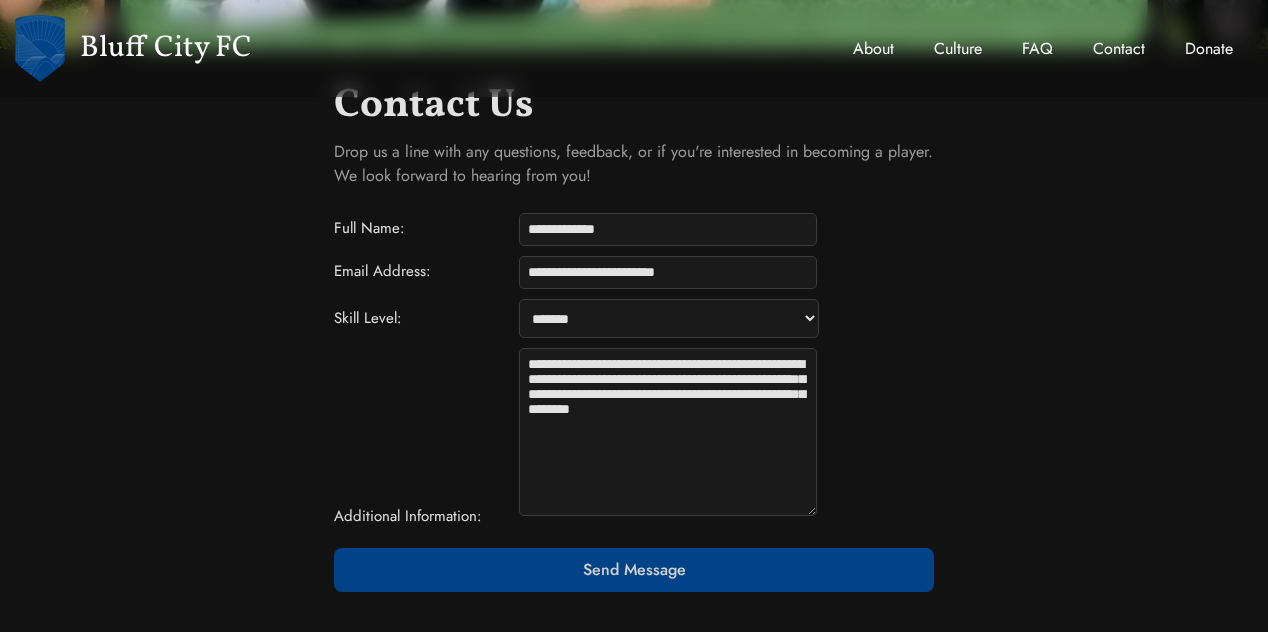 click on "**********" at bounding box center [634, 318] 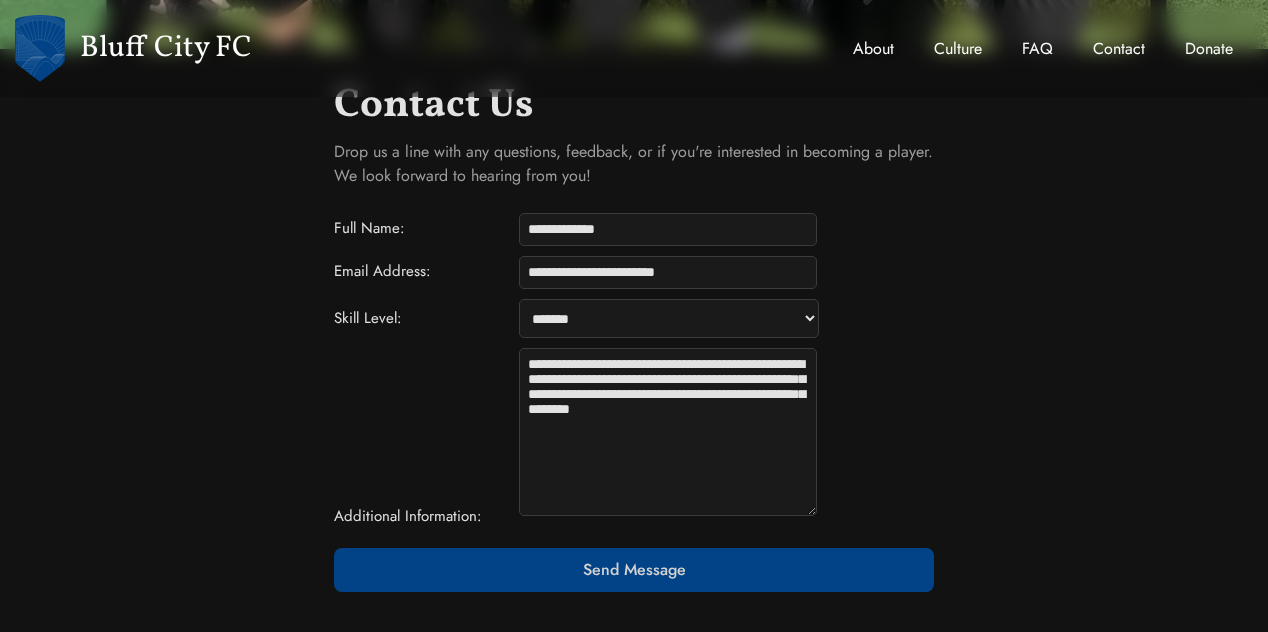 click on "**********" at bounding box center (669, 318) 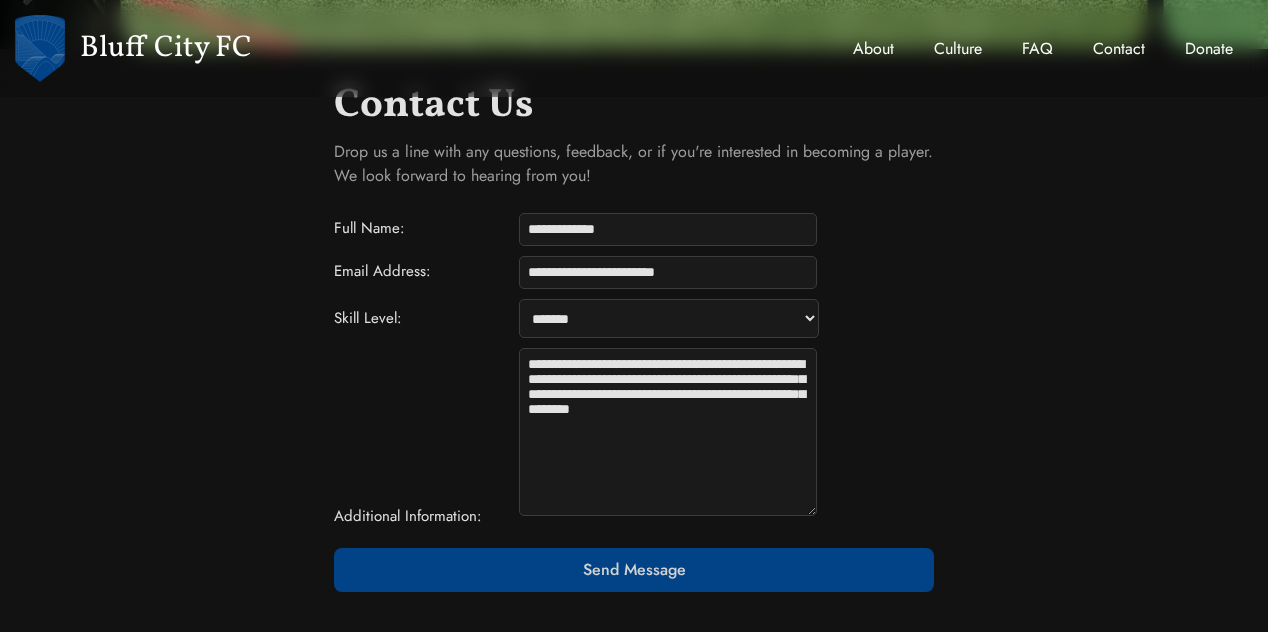 click on "**********" at bounding box center (669, 318) 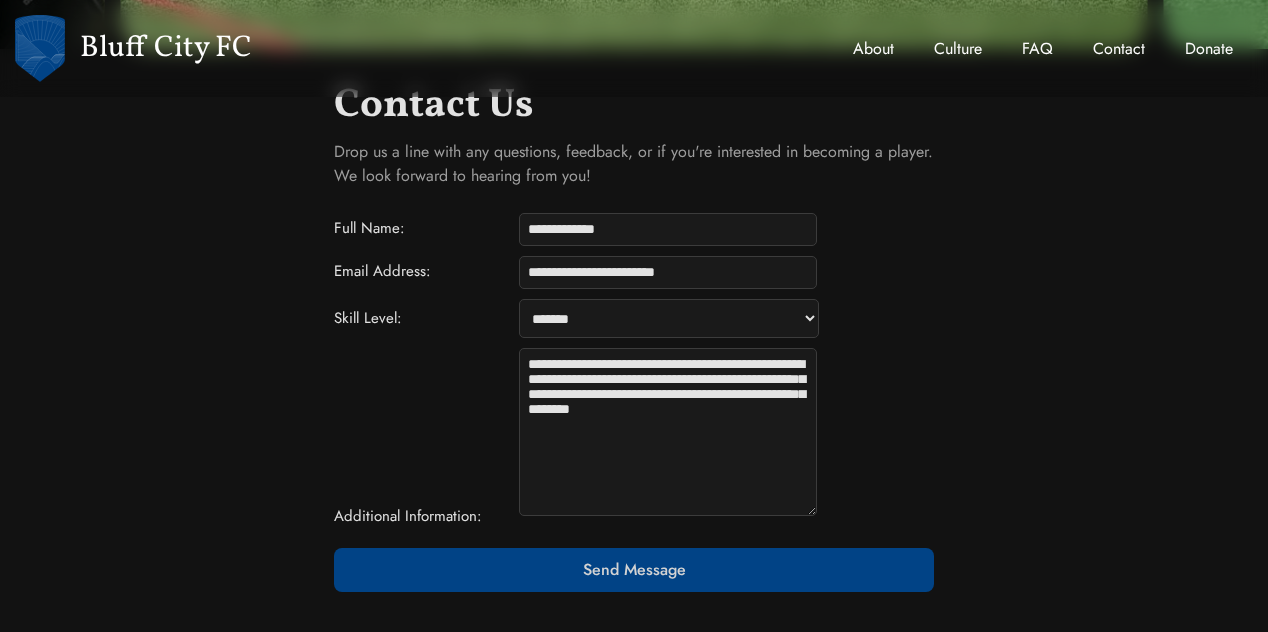 click on "**********" at bounding box center (668, 432) 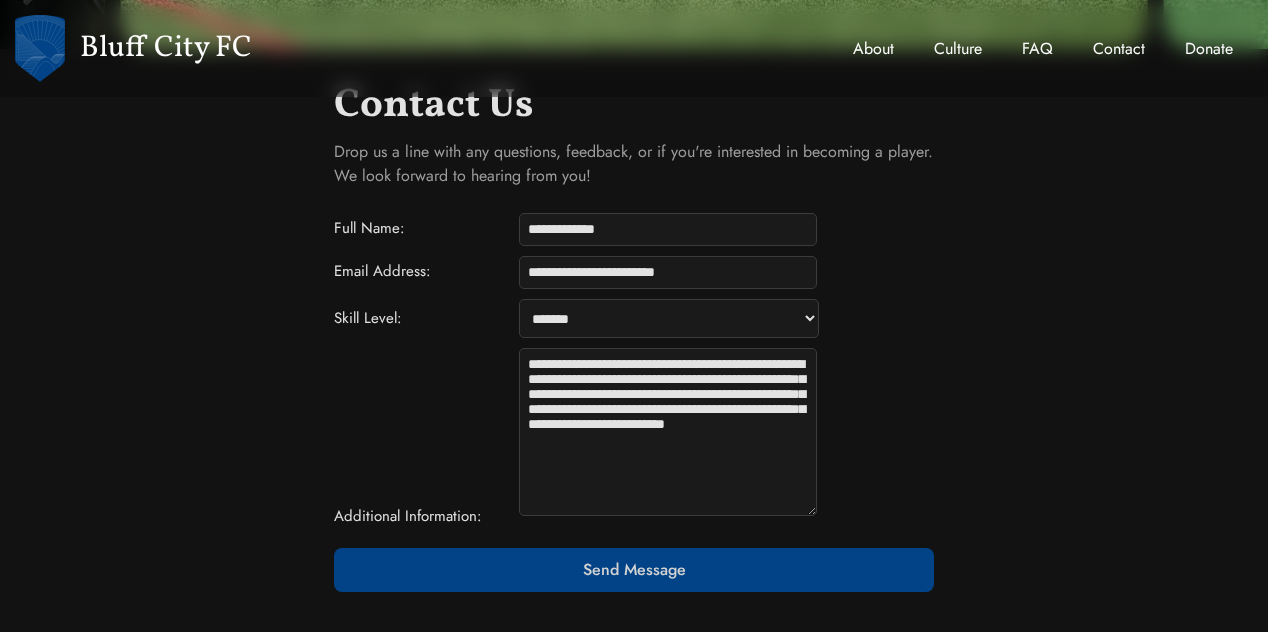 type on "**********" 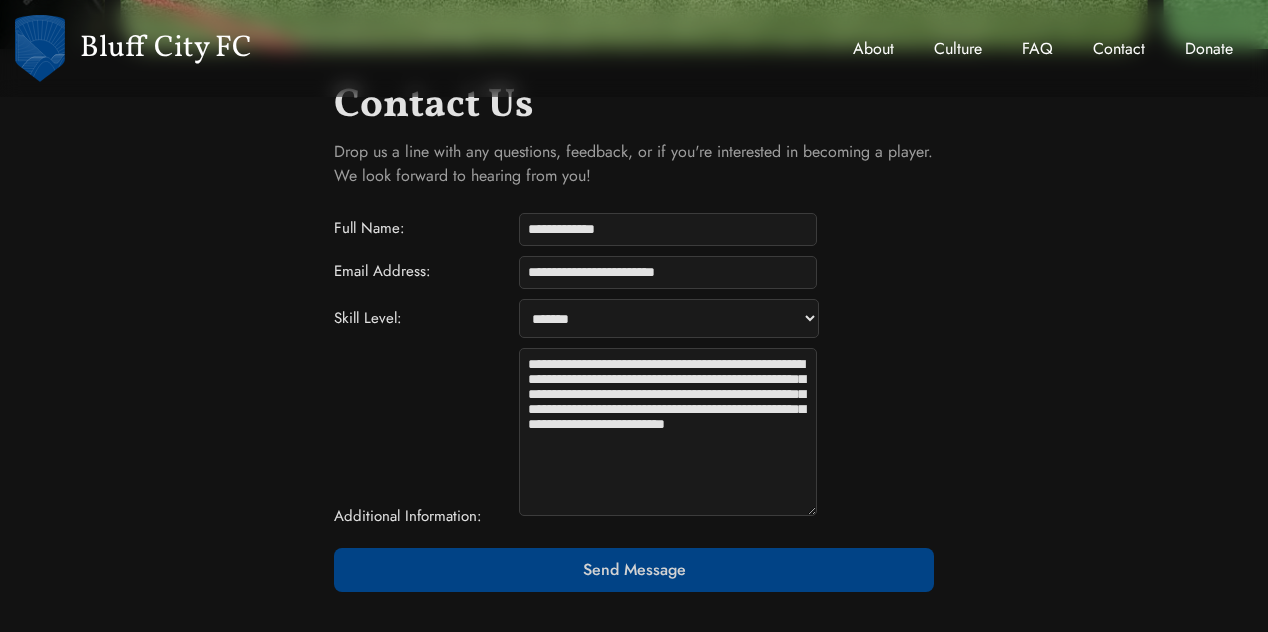 click on "**********" at bounding box center [669, 318] 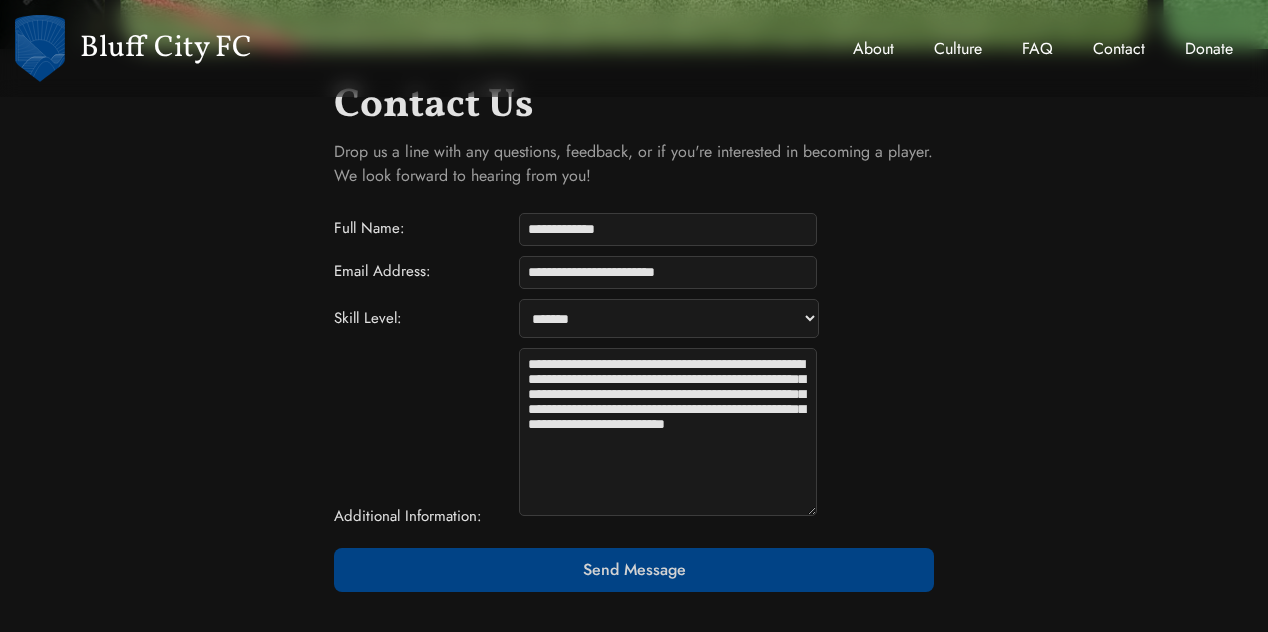 select on "**********" 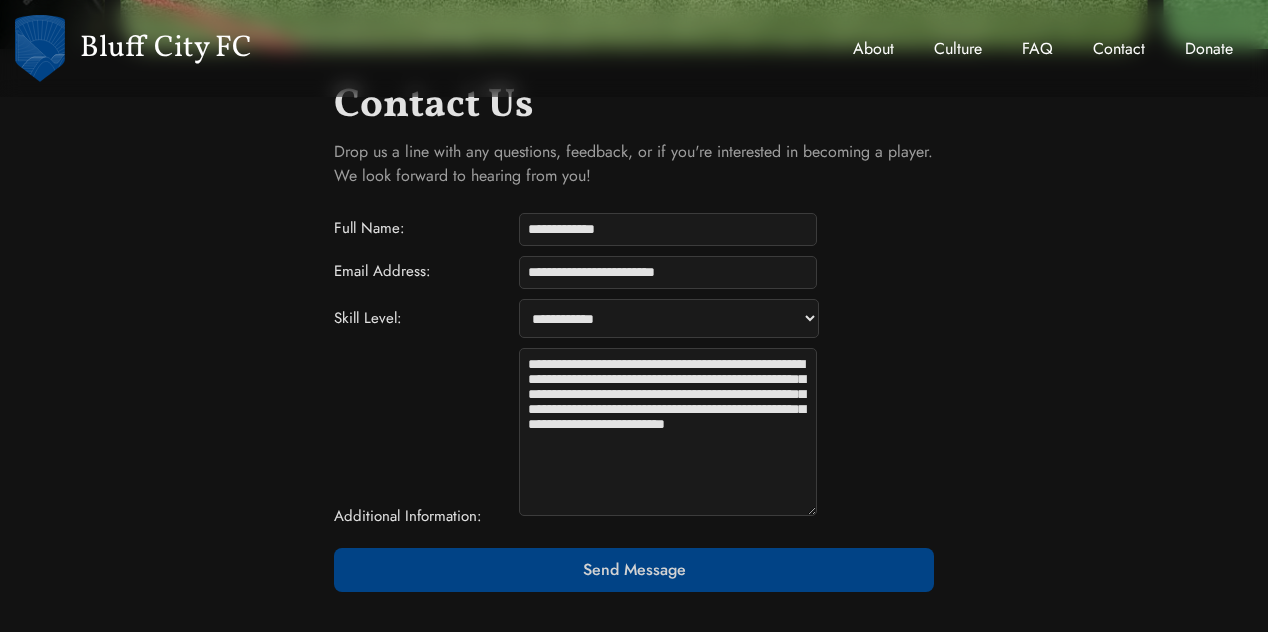 click on "**********" at bounding box center (669, 318) 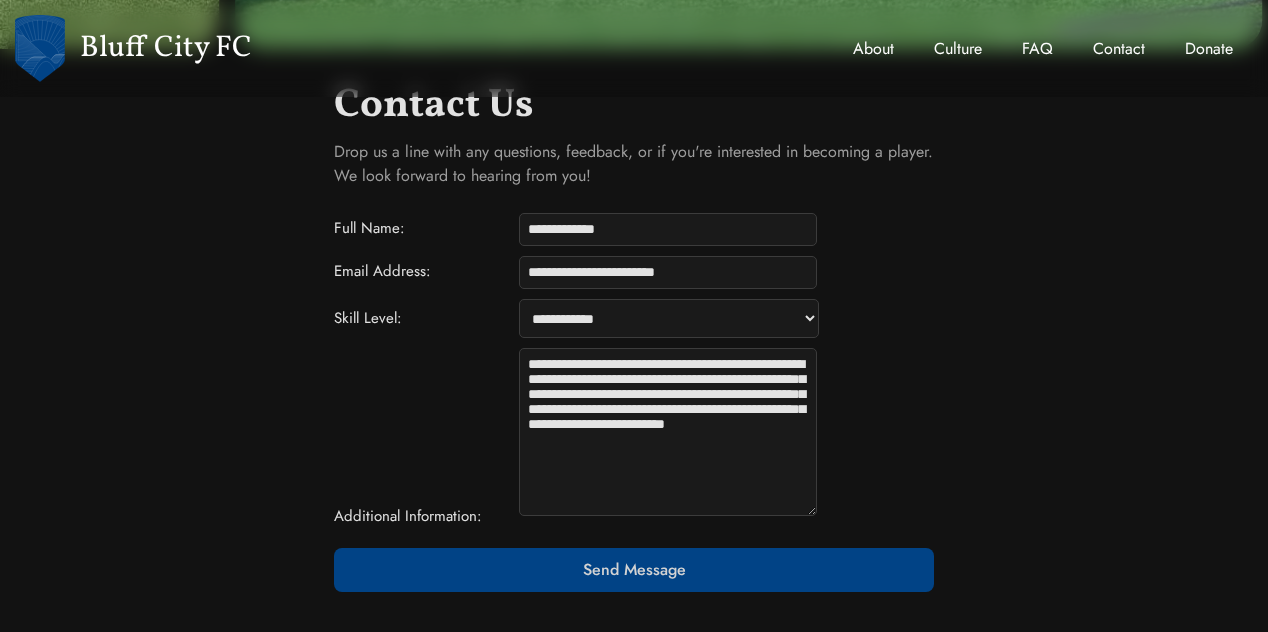 click on "**********" at bounding box center [668, 432] 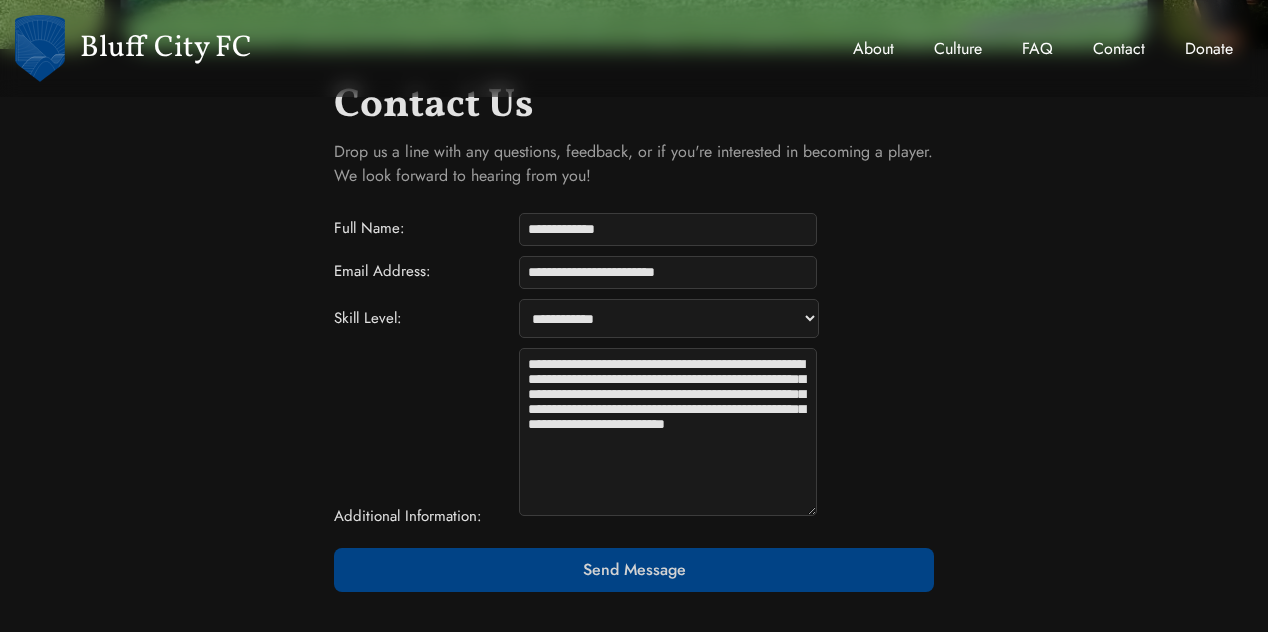 click on "**********" at bounding box center [669, 318] 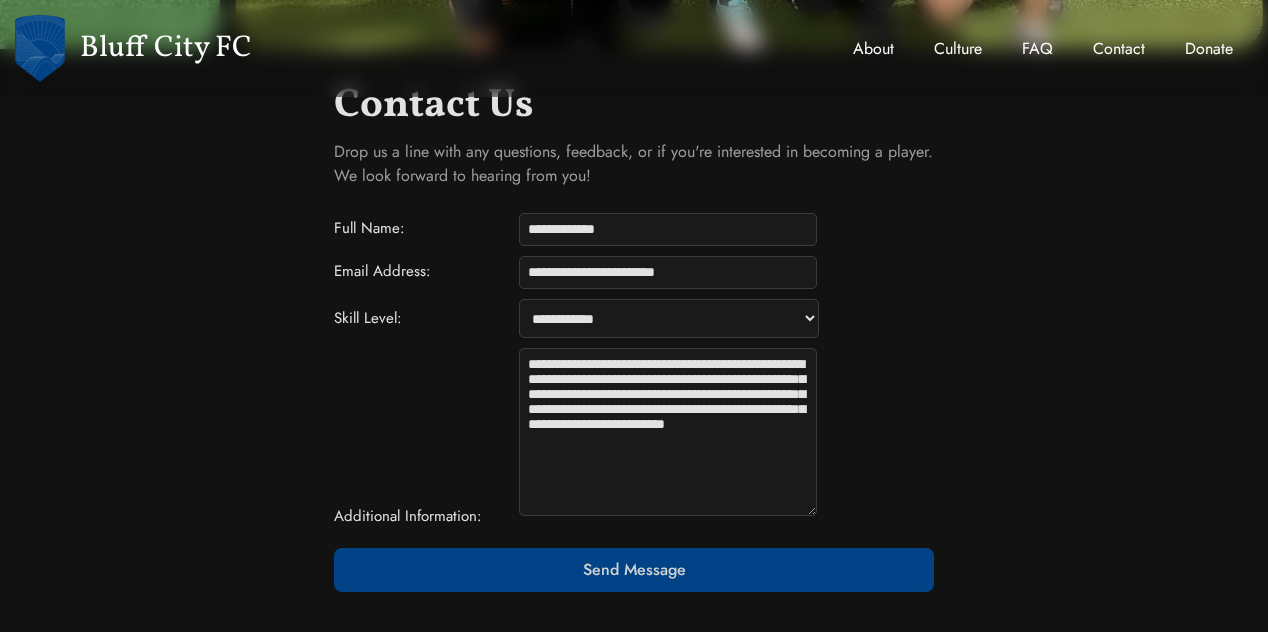 click on "**********" at bounding box center (669, 318) 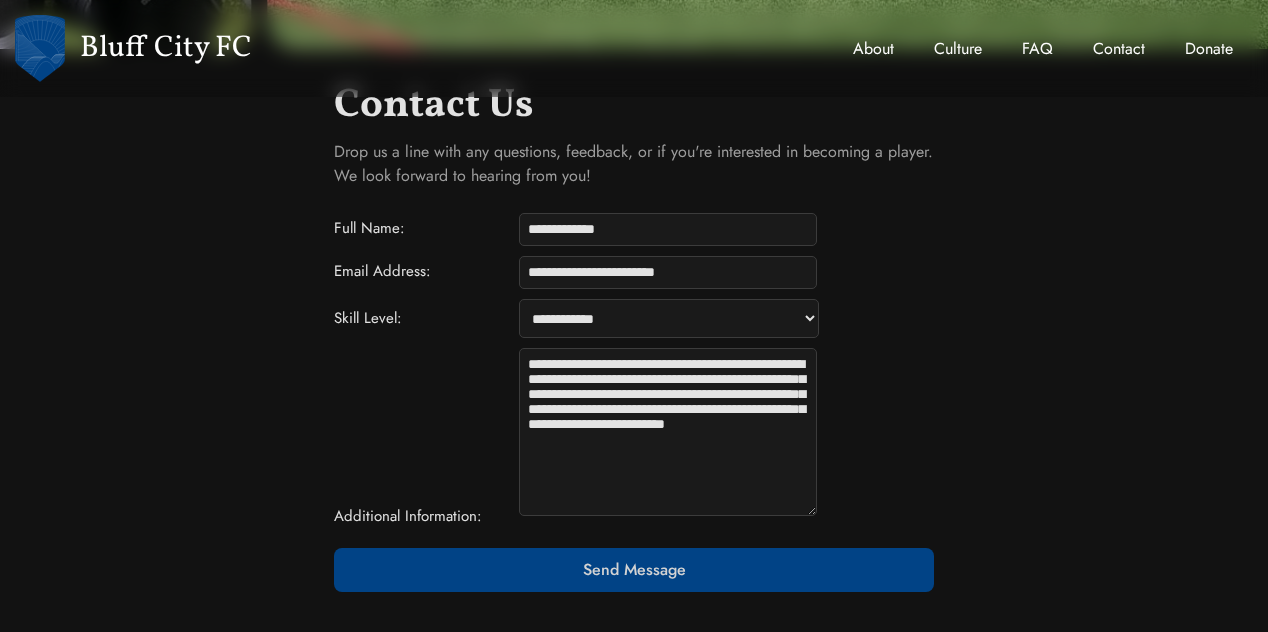 click on "**********" at bounding box center [668, 432] 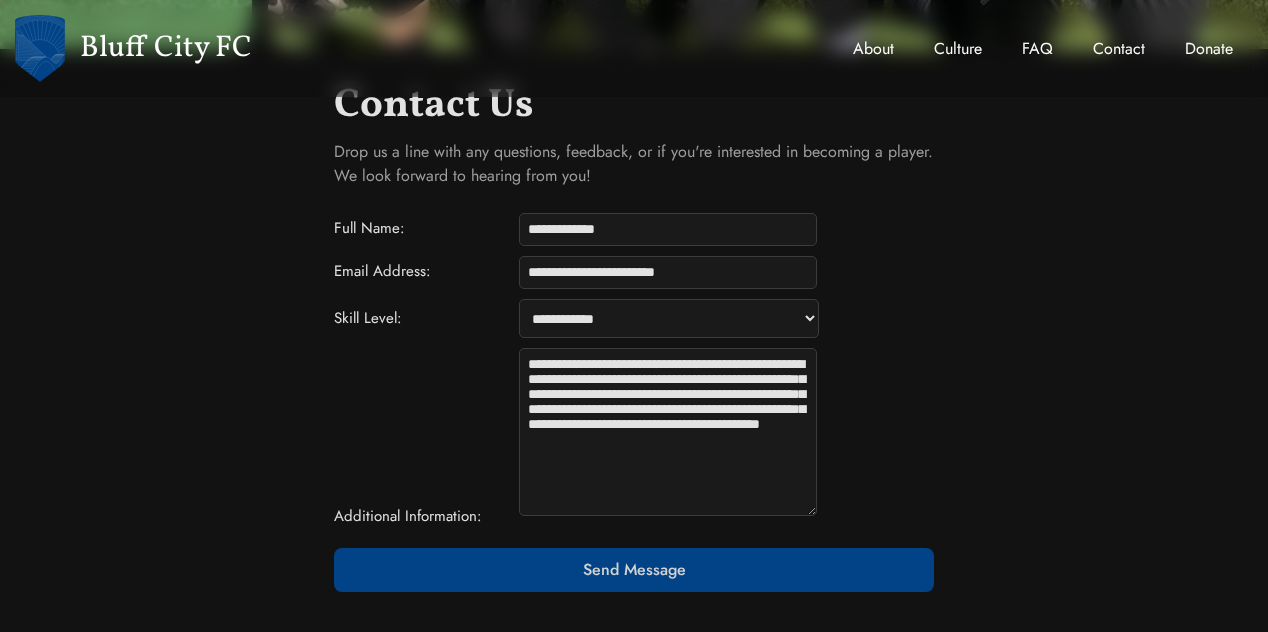 click on "**********" at bounding box center [668, 432] 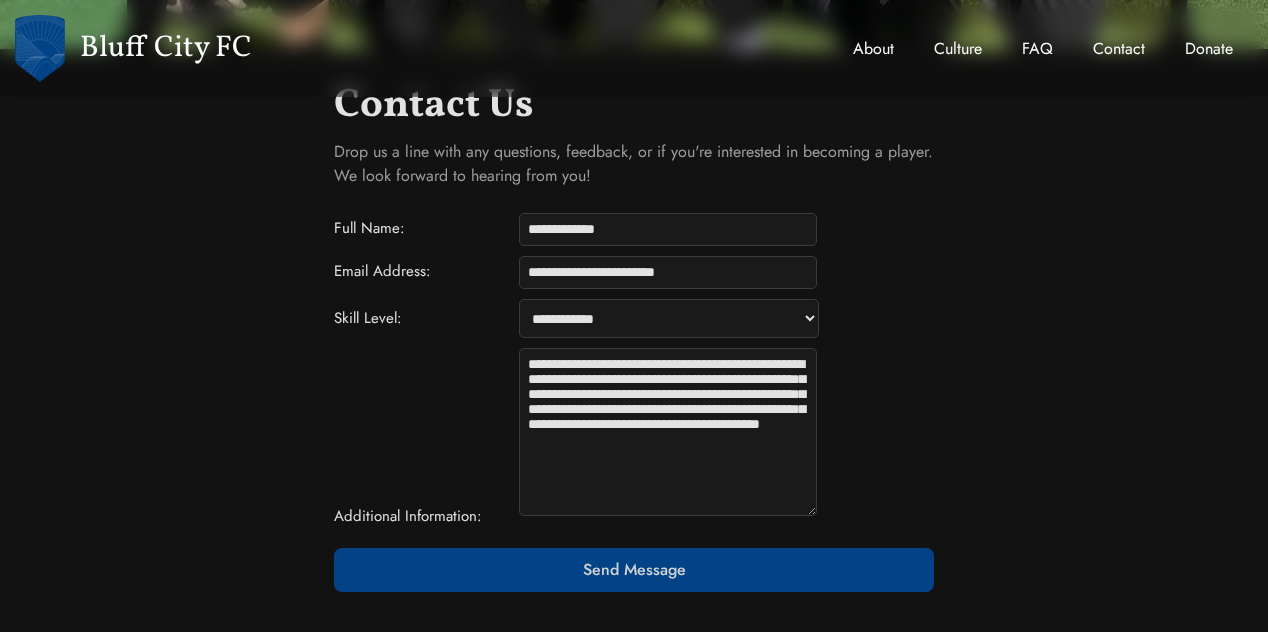click on "**********" at bounding box center [668, 432] 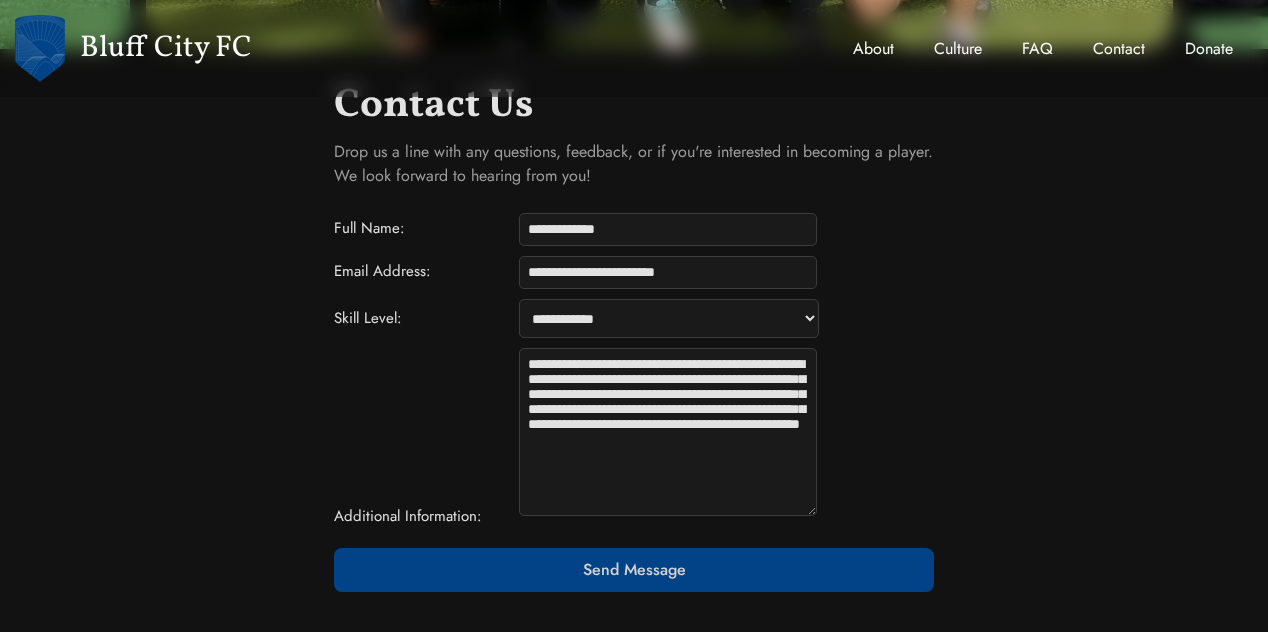 click on "**********" at bounding box center (668, 432) 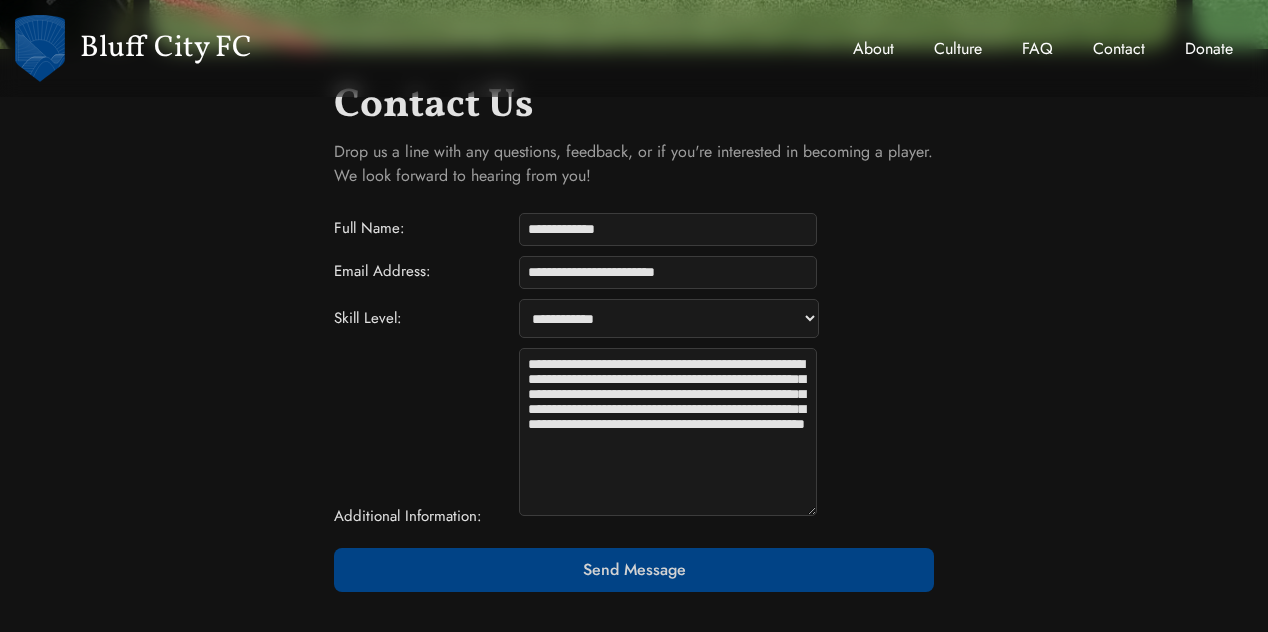 click on "**********" at bounding box center (668, 432) 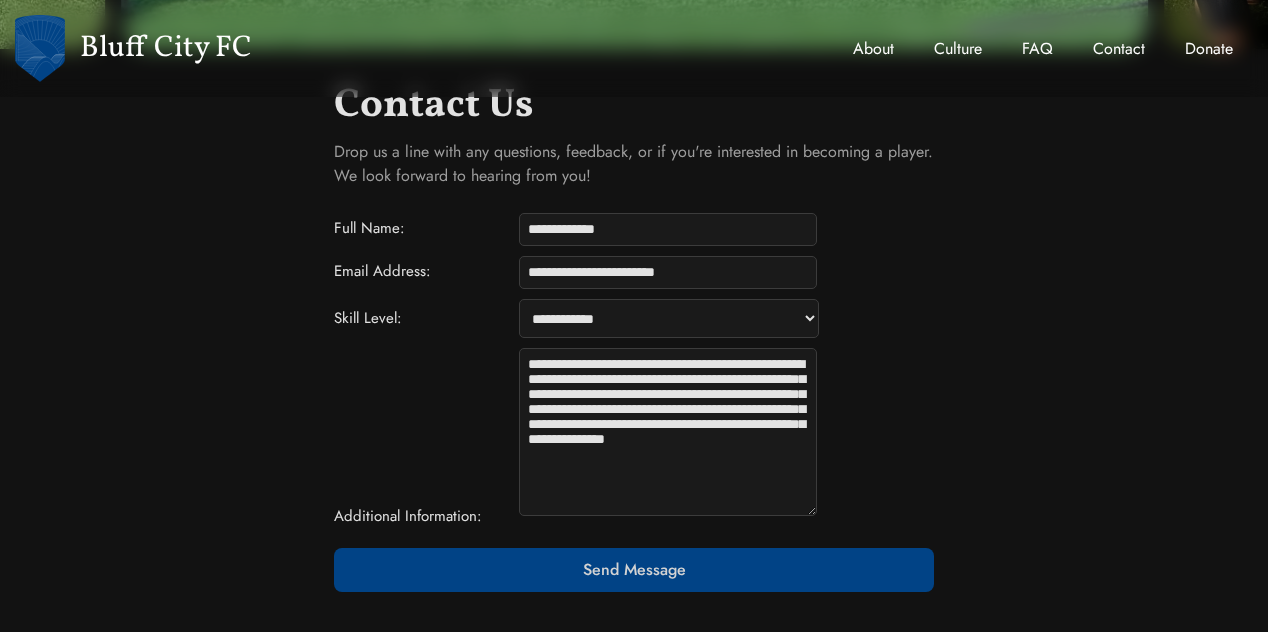 click on "**********" at bounding box center (668, 432) 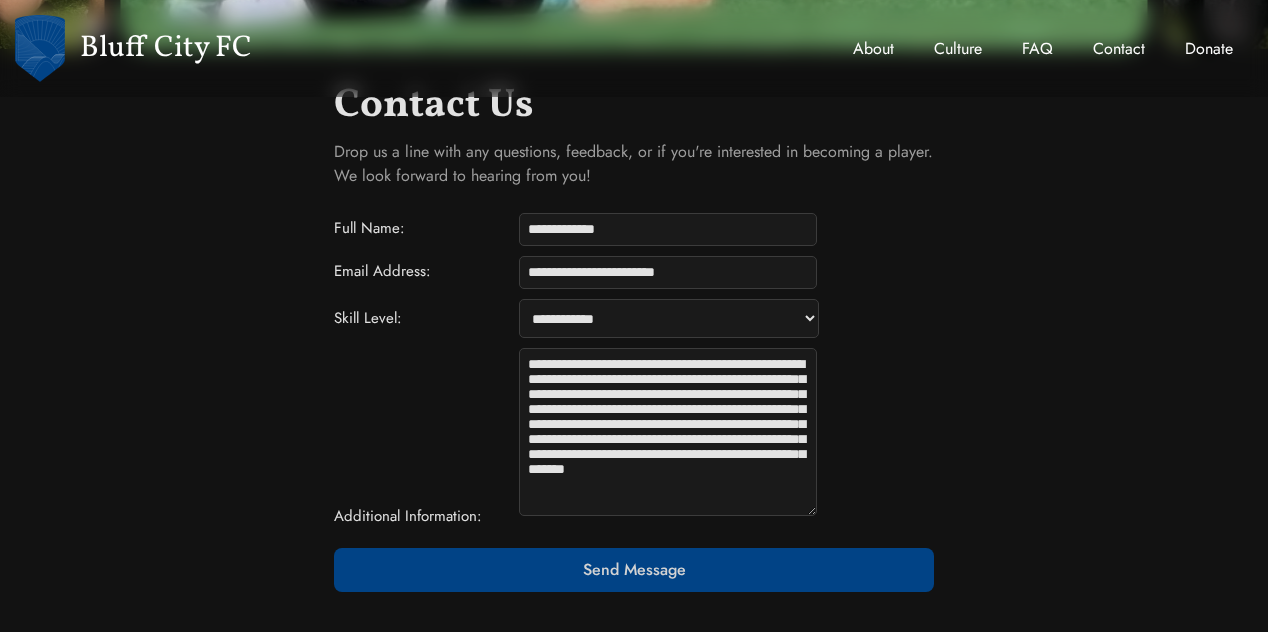scroll, scrollTop: 706, scrollLeft: 0, axis: vertical 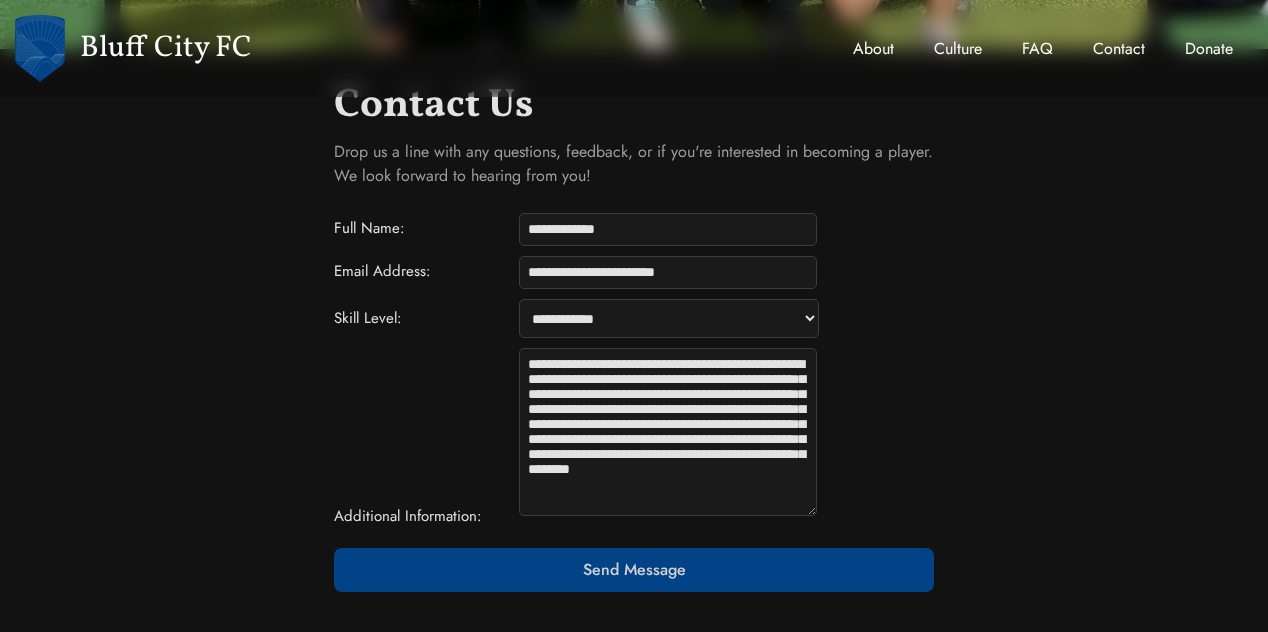 type on "**********" 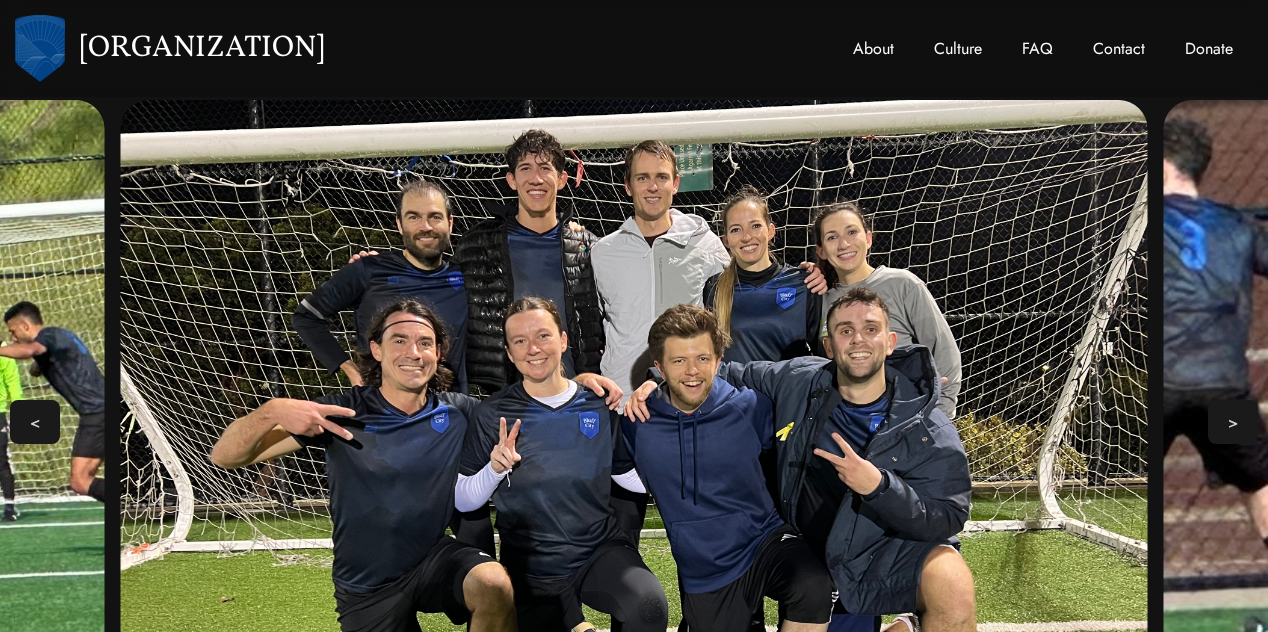 scroll, scrollTop: 706, scrollLeft: 0, axis: vertical 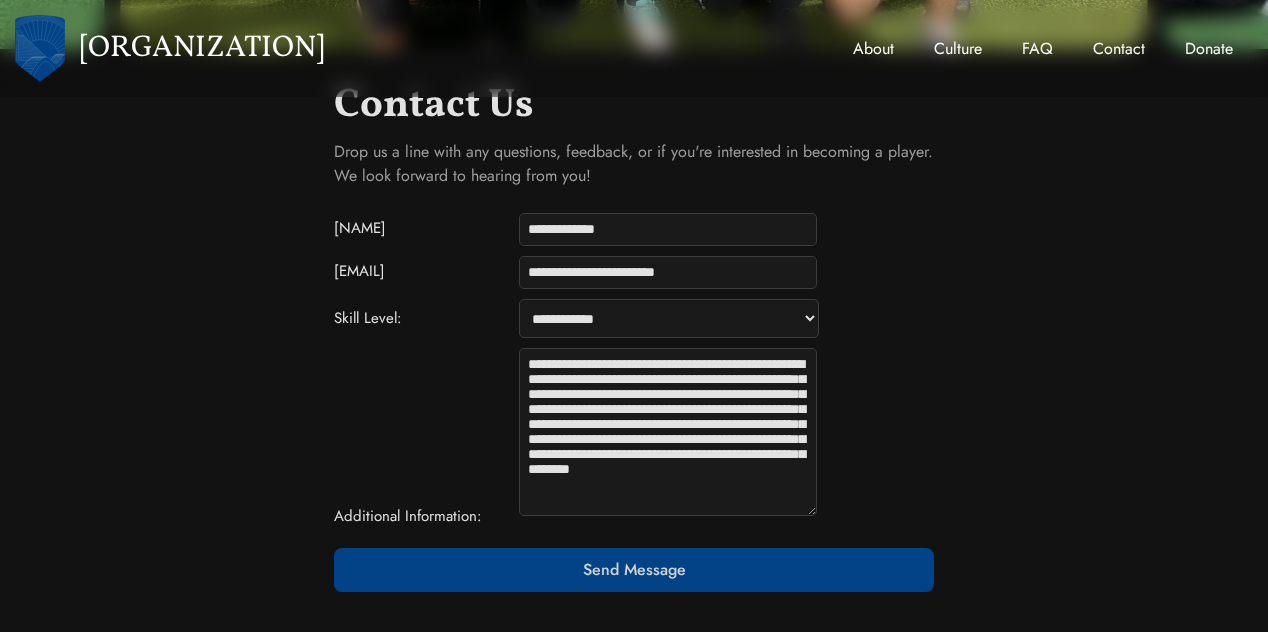 click on "**********" at bounding box center (668, 432) 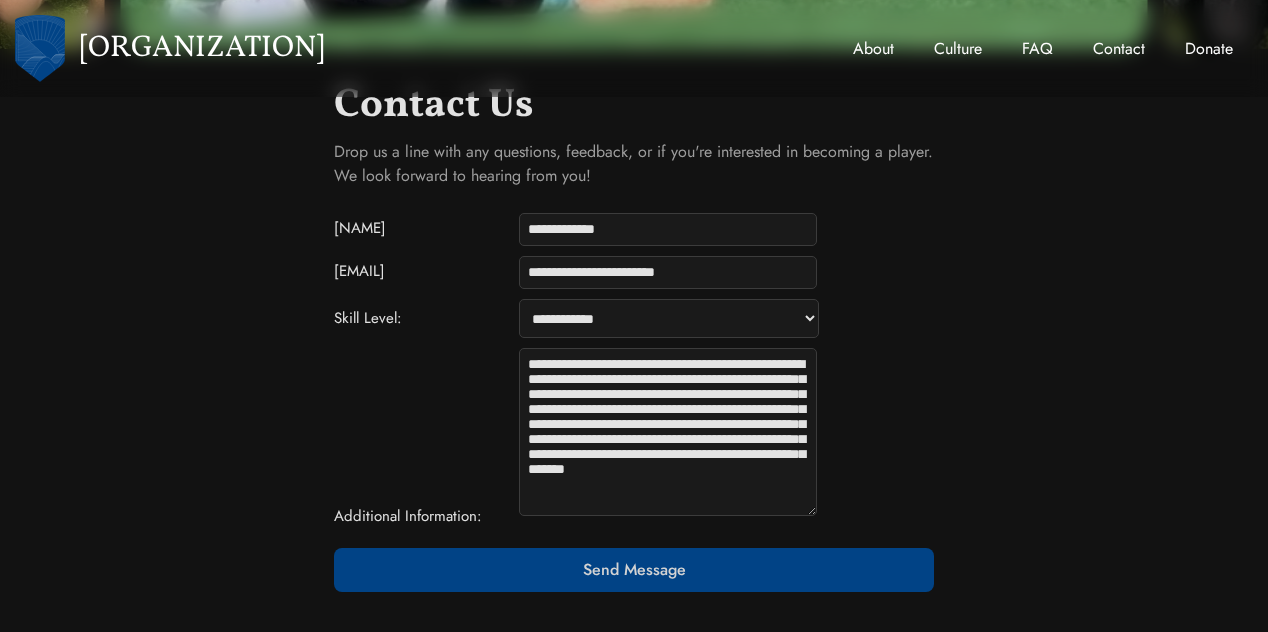 drag, startPoint x: 754, startPoint y: 462, endPoint x: 718, endPoint y: 459, distance: 36.124783 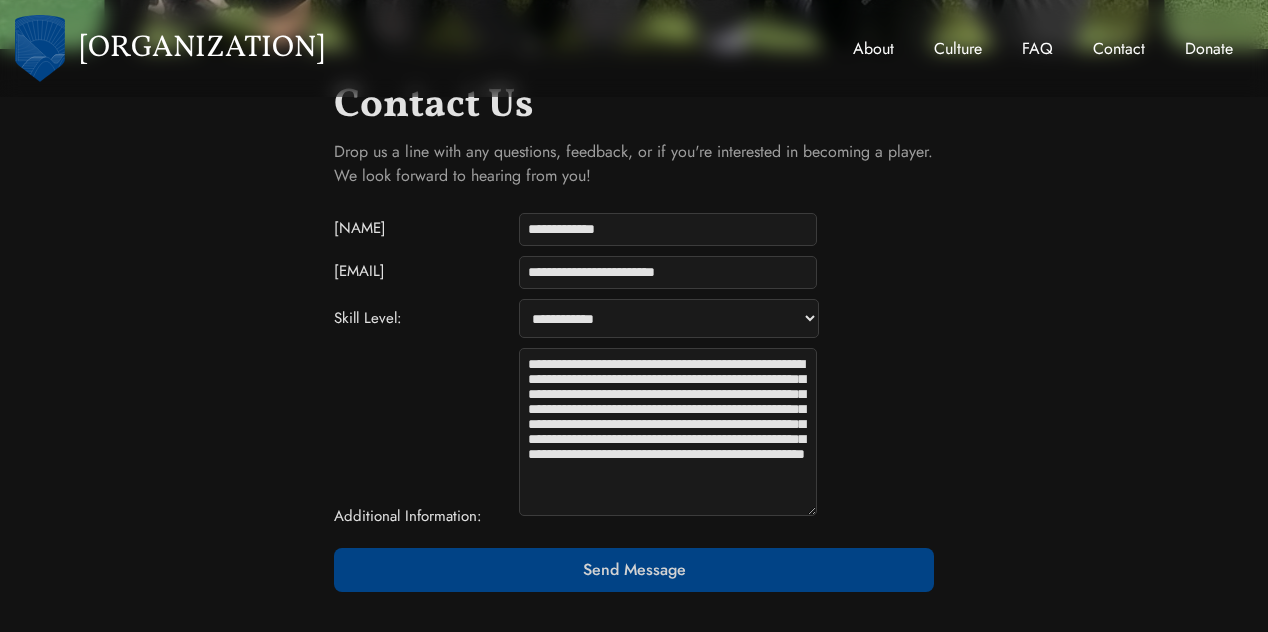 click on "**********" at bounding box center [668, 432] 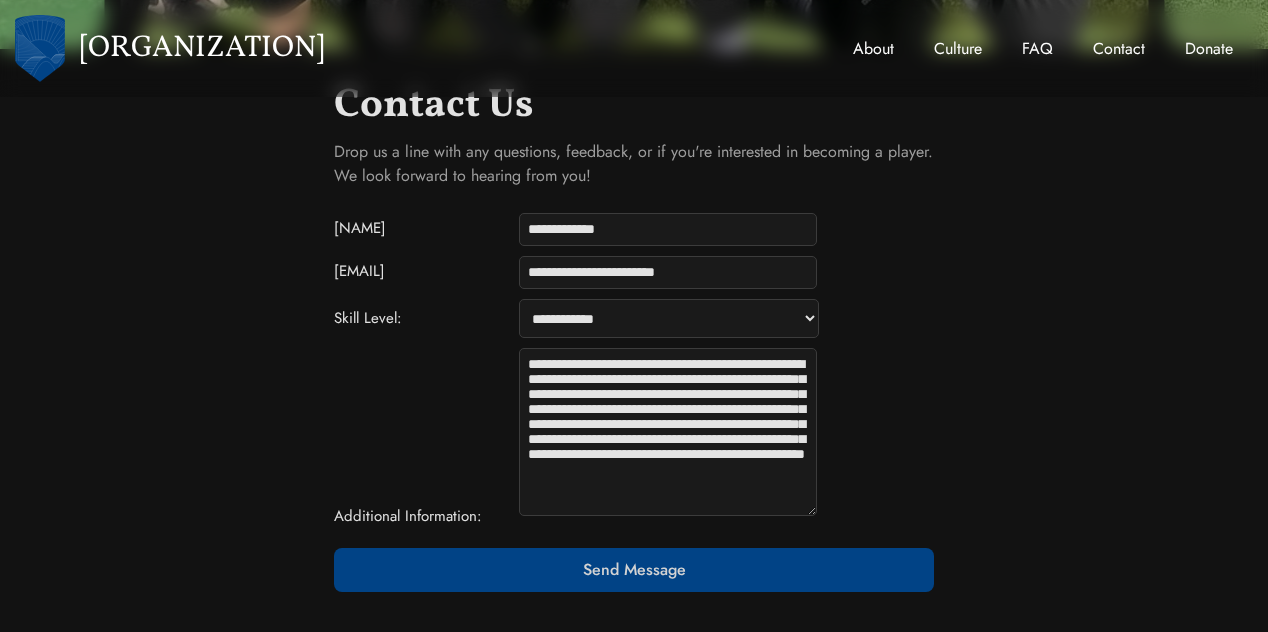 click on "**********" at bounding box center (668, 432) 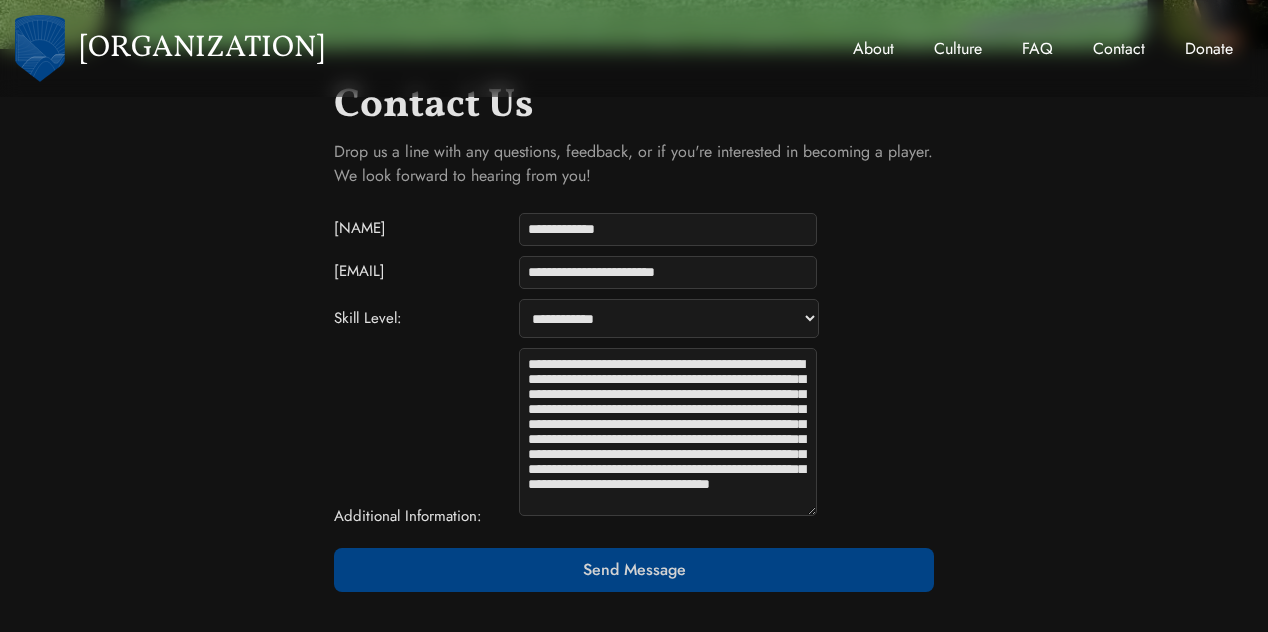 scroll, scrollTop: 40, scrollLeft: 0, axis: vertical 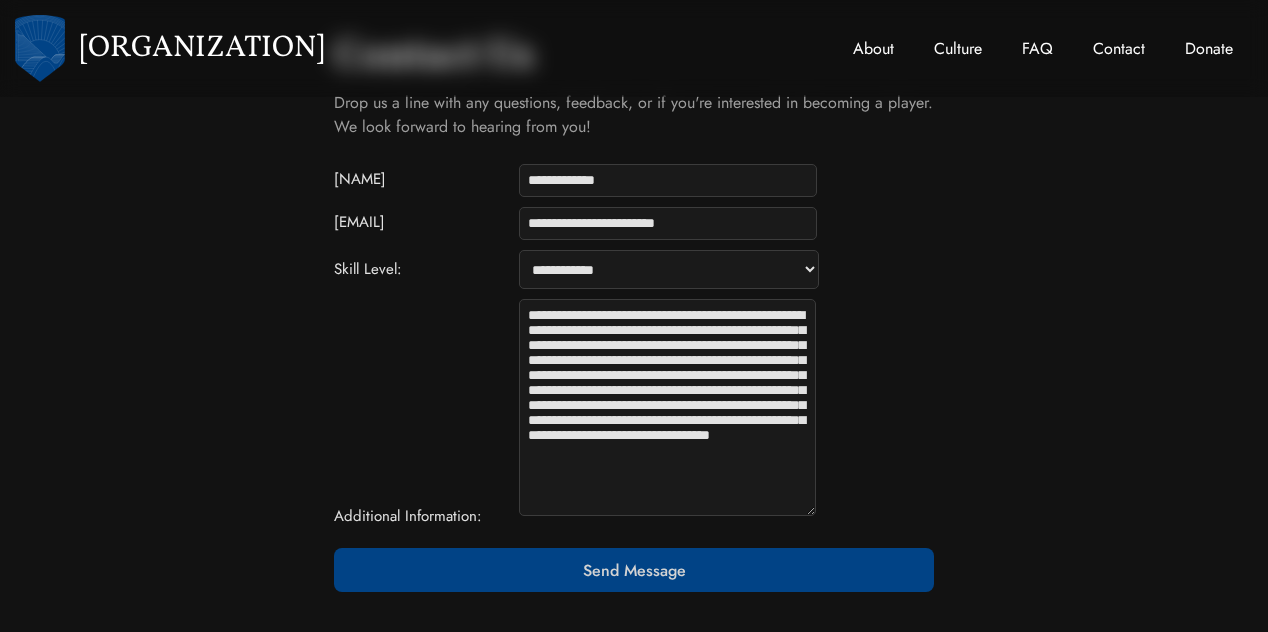 click on "**********" at bounding box center (667, 407) 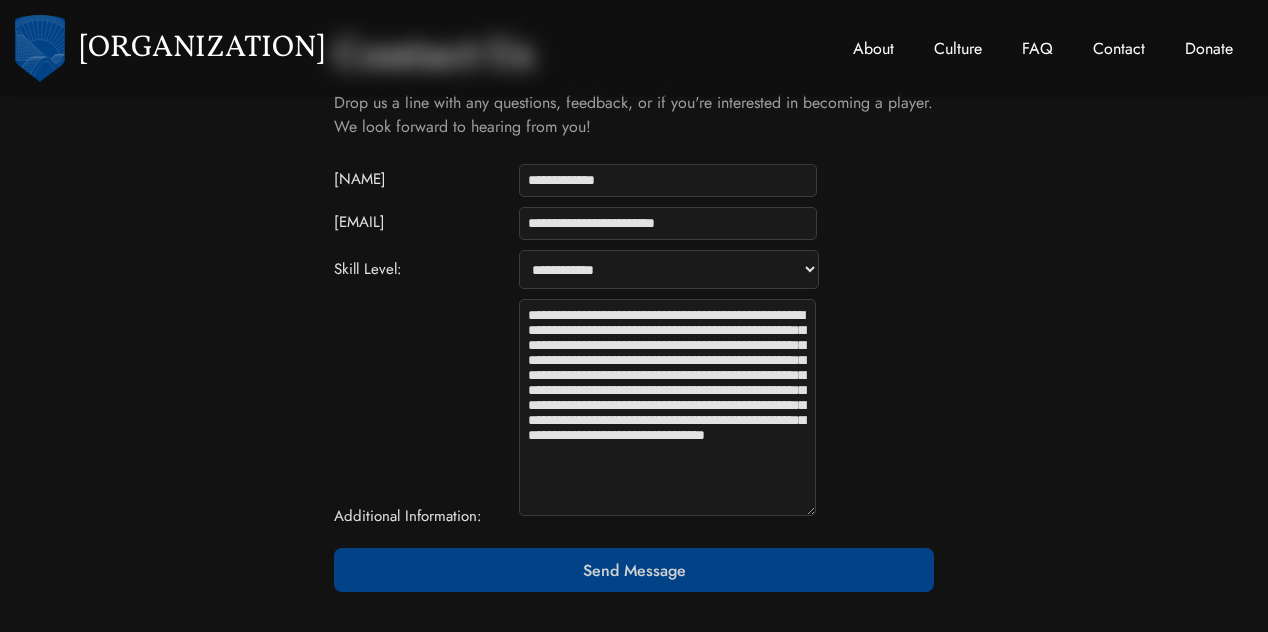 type on "**********" 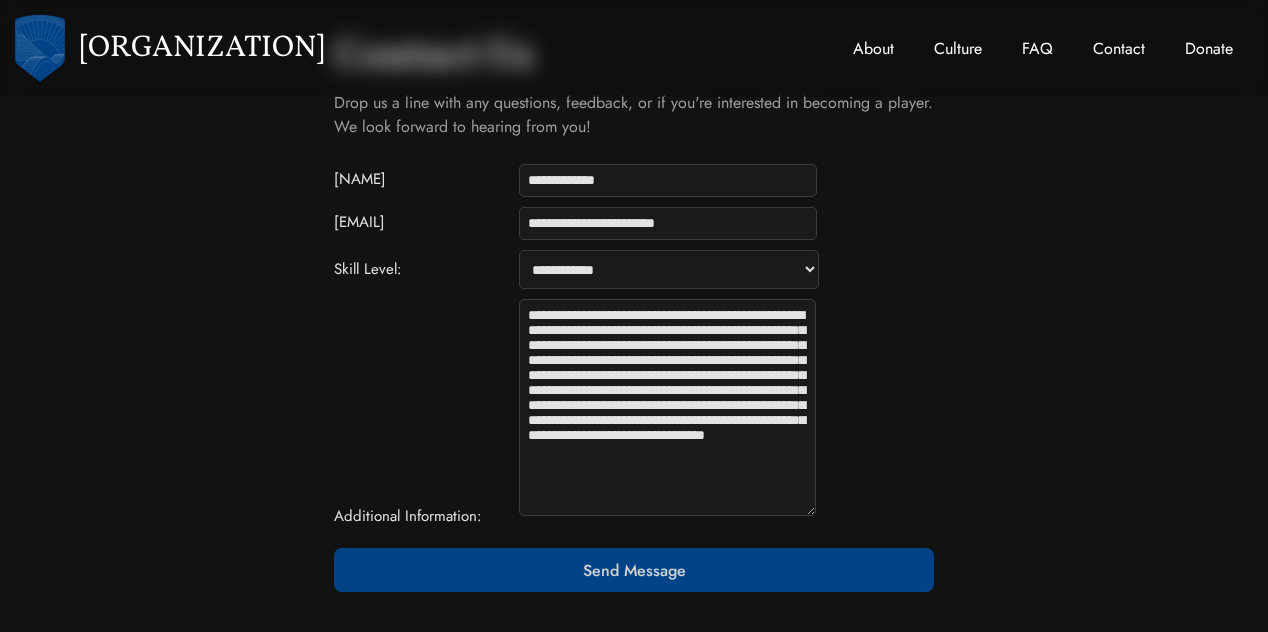 click on "**********" at bounding box center [669, 269] 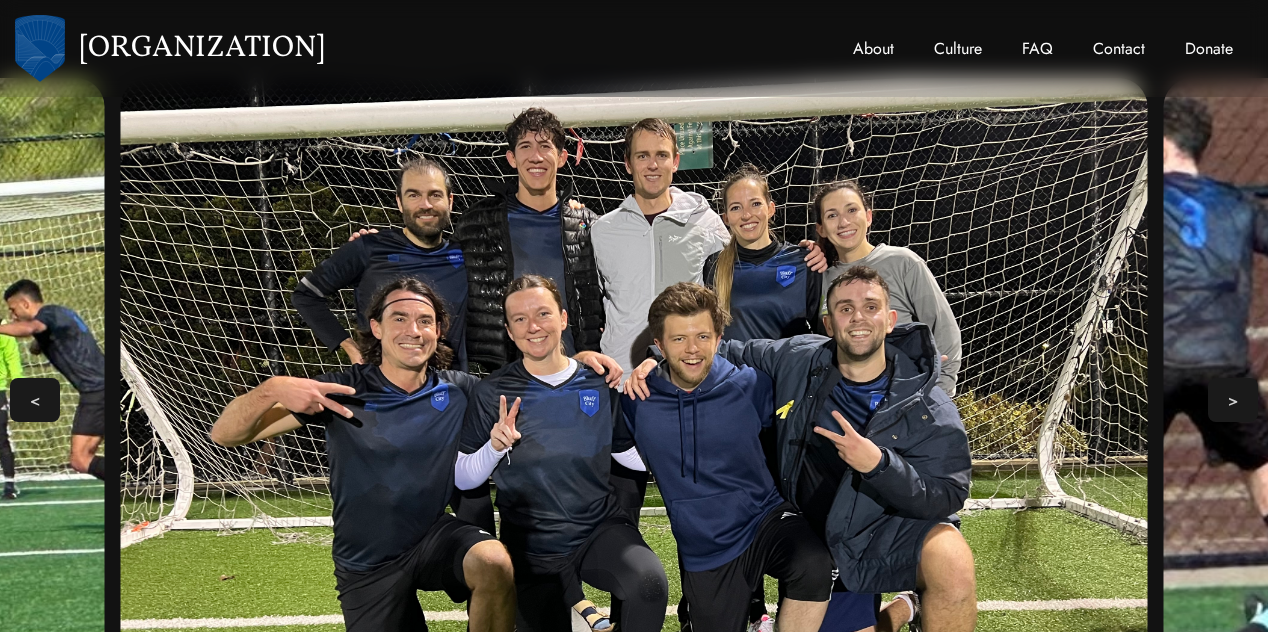 scroll, scrollTop: 22, scrollLeft: 0, axis: vertical 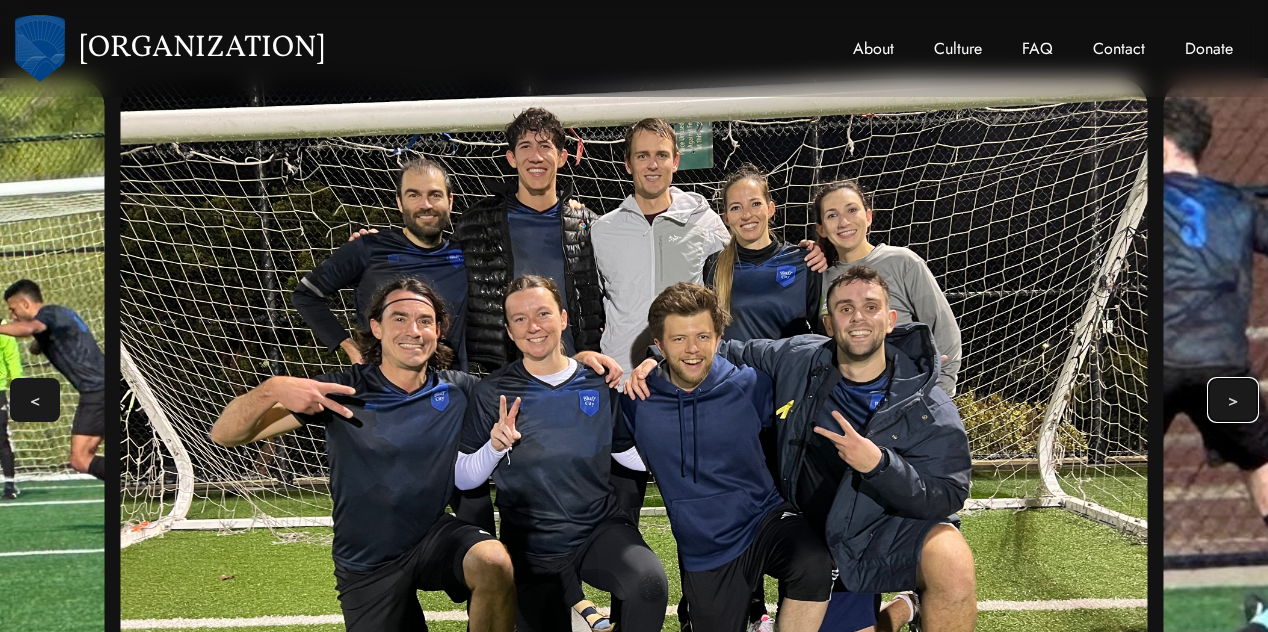 click on ">" at bounding box center (1233, 400) 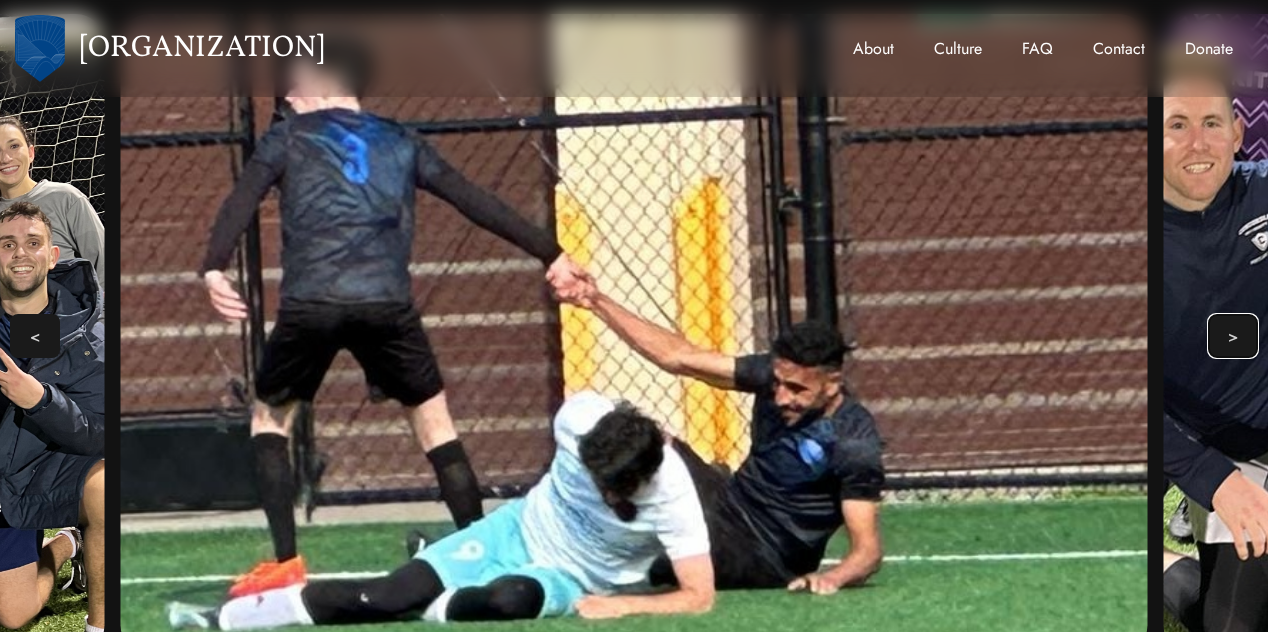 scroll, scrollTop: 84, scrollLeft: 0, axis: vertical 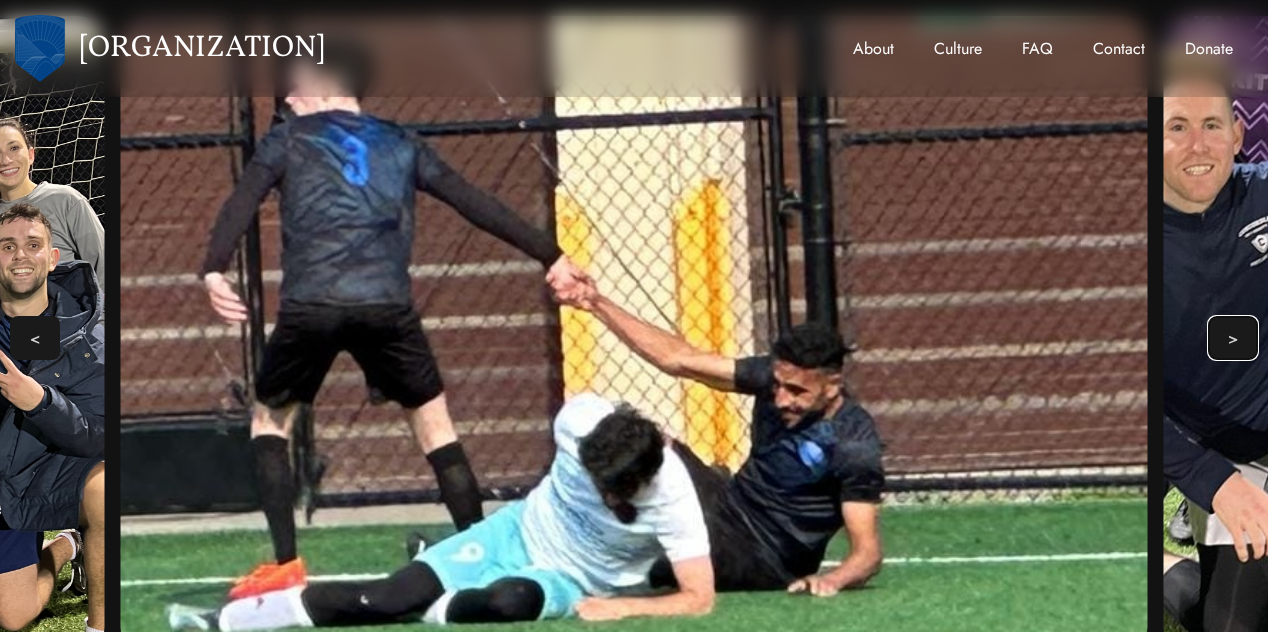 click on ">" at bounding box center [1233, 338] 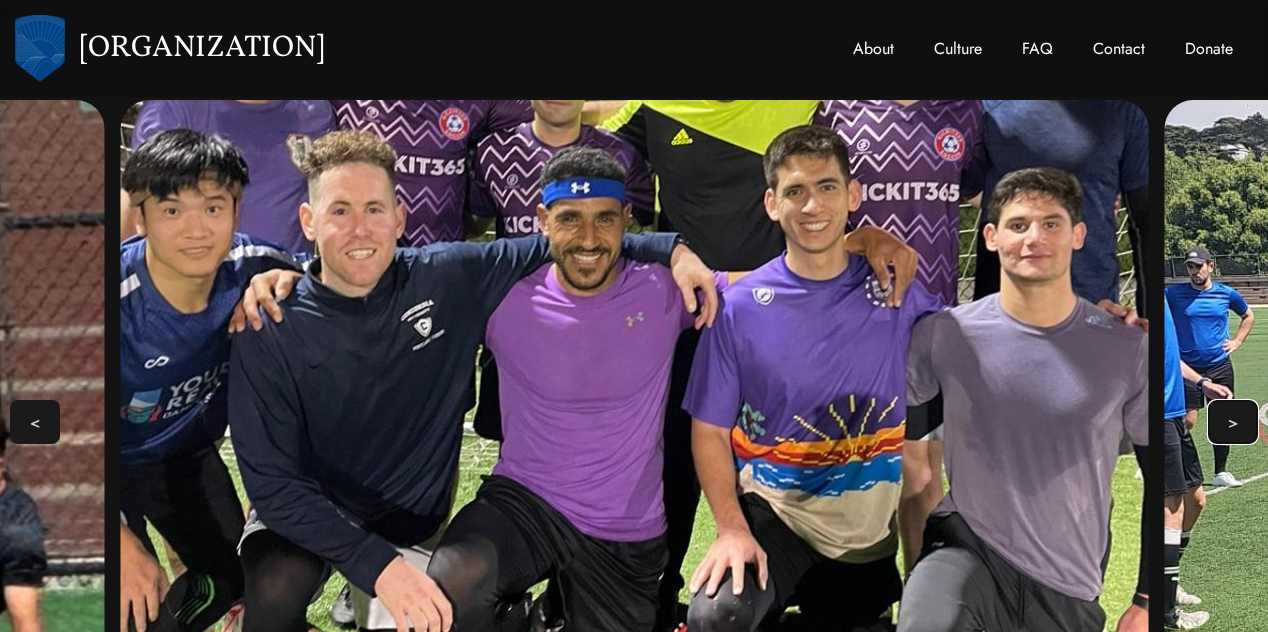 scroll, scrollTop: 0, scrollLeft: 0, axis: both 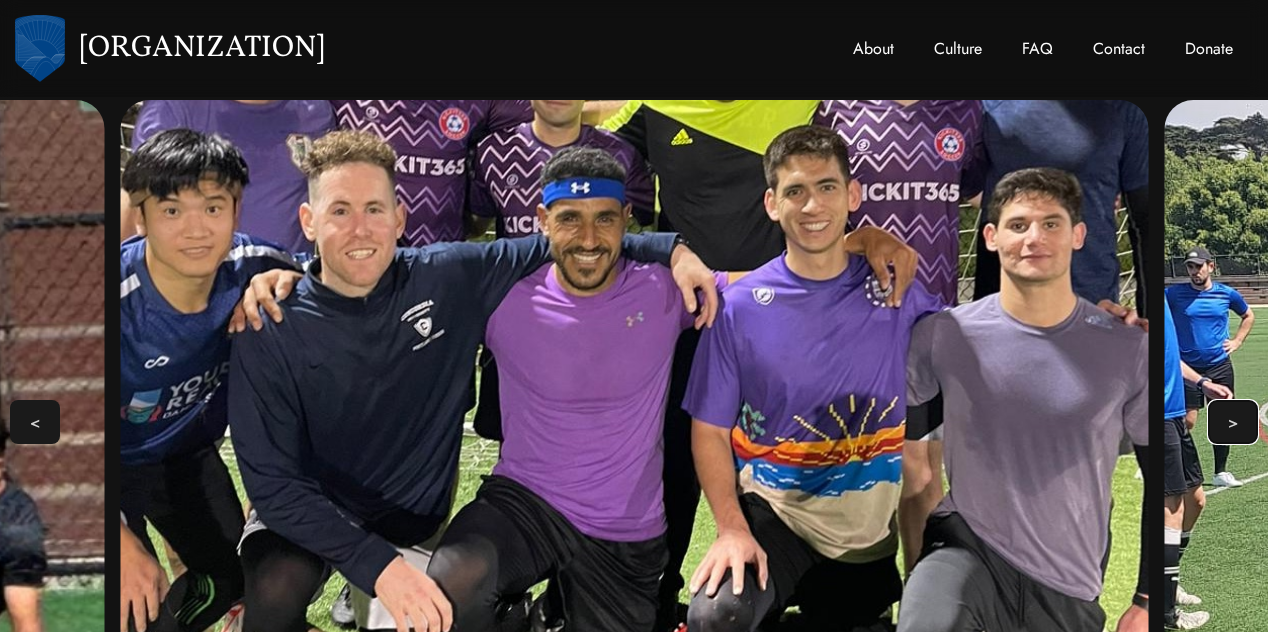 click on ">" at bounding box center [1233, 422] 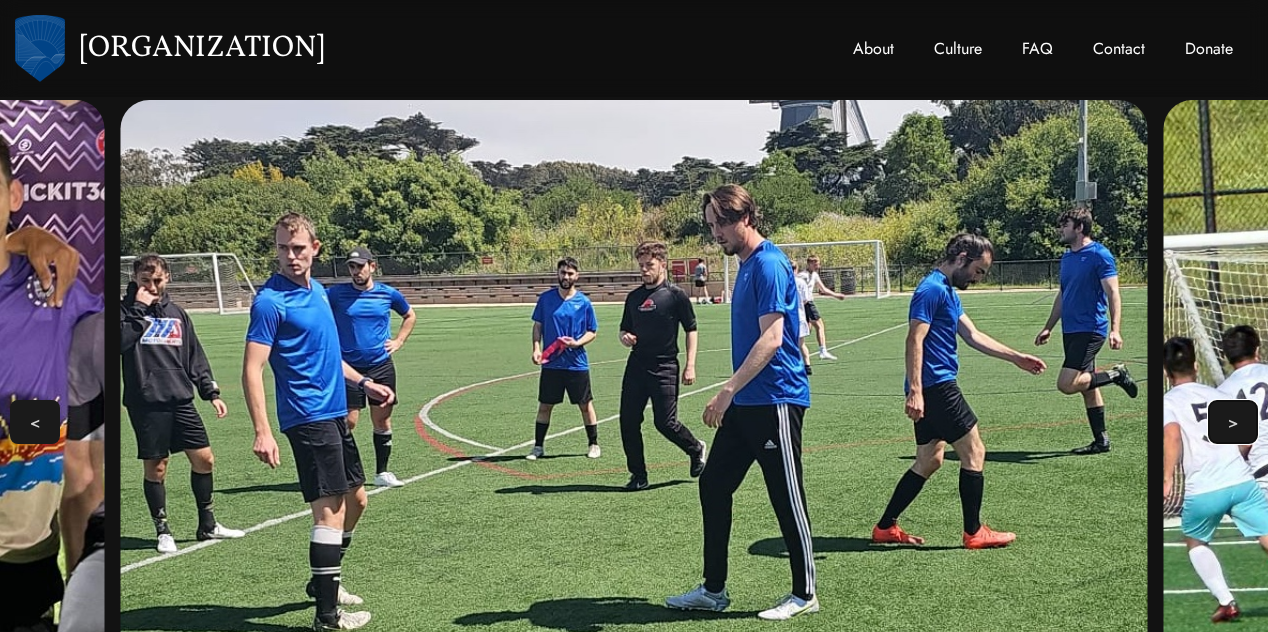 click on ">" at bounding box center (1233, 422) 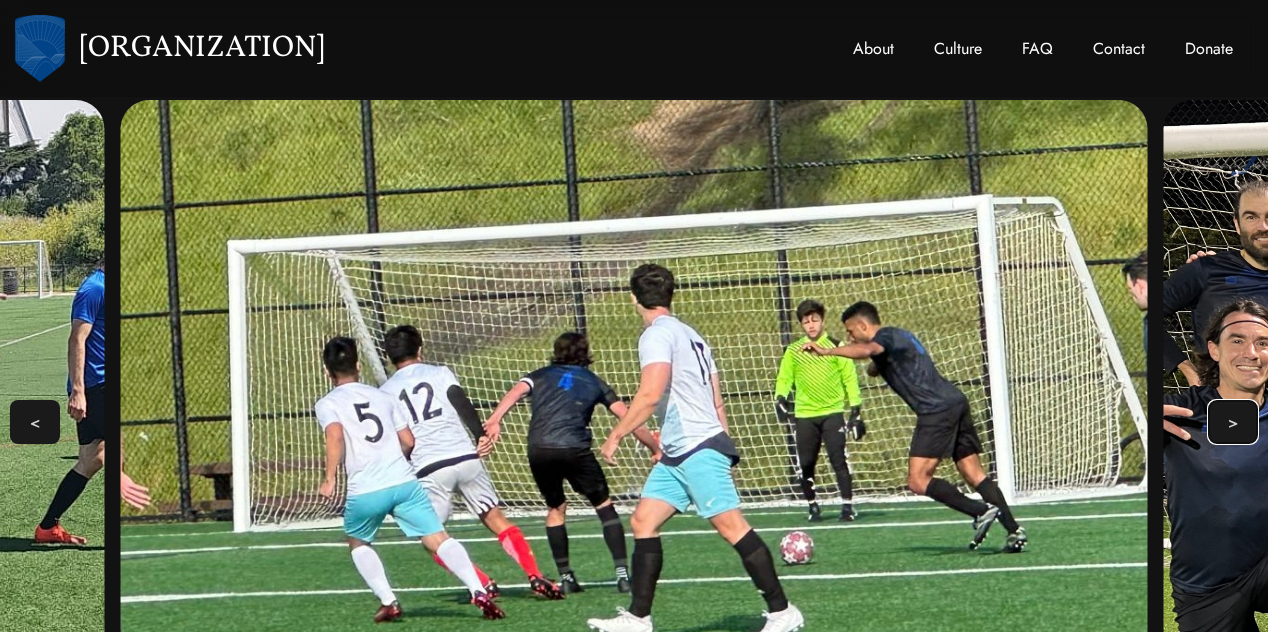click on ">" at bounding box center [1233, 422] 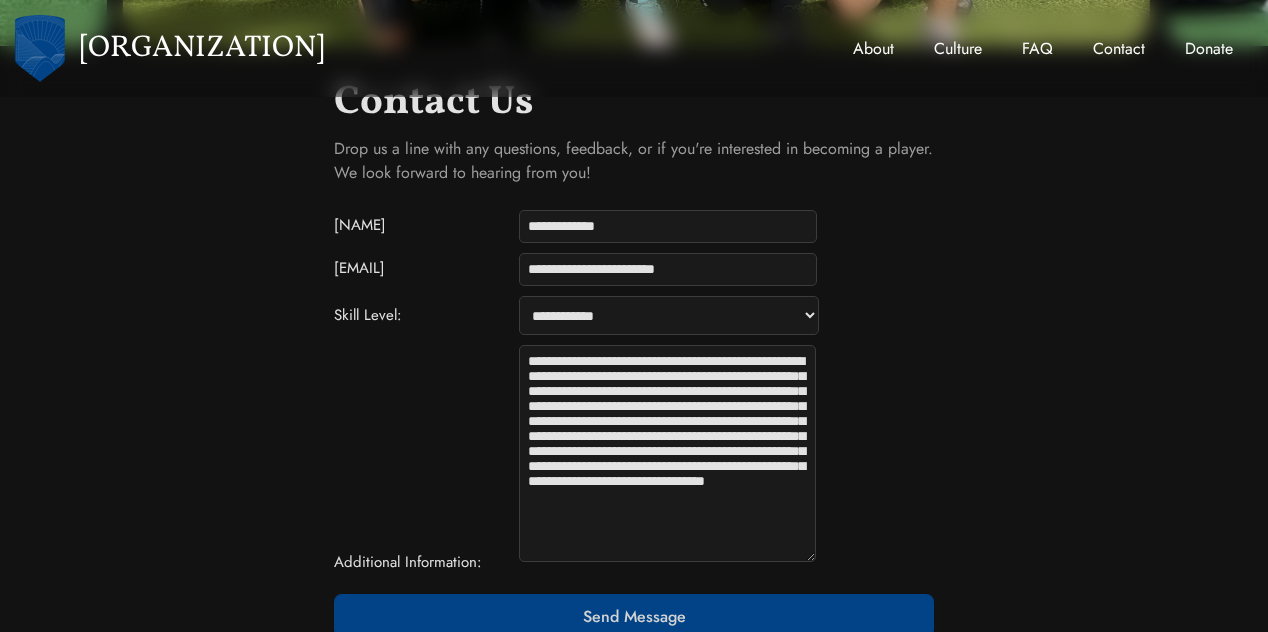 scroll, scrollTop: 748, scrollLeft: 0, axis: vertical 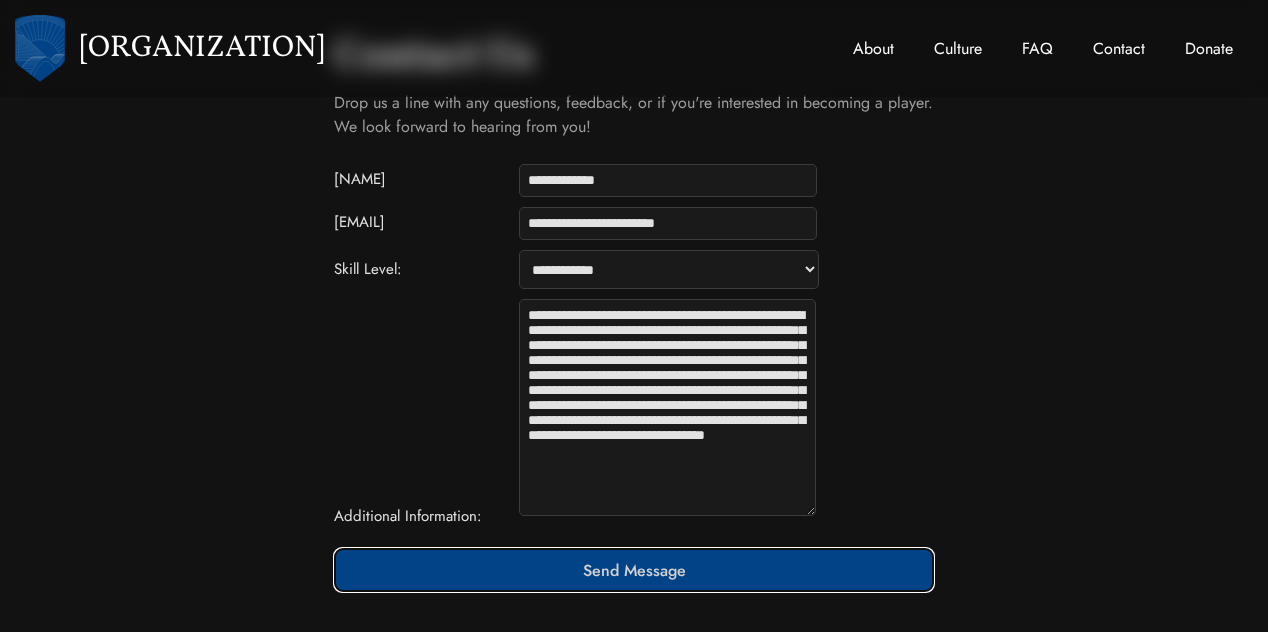 click on "Send Message" at bounding box center (634, 570) 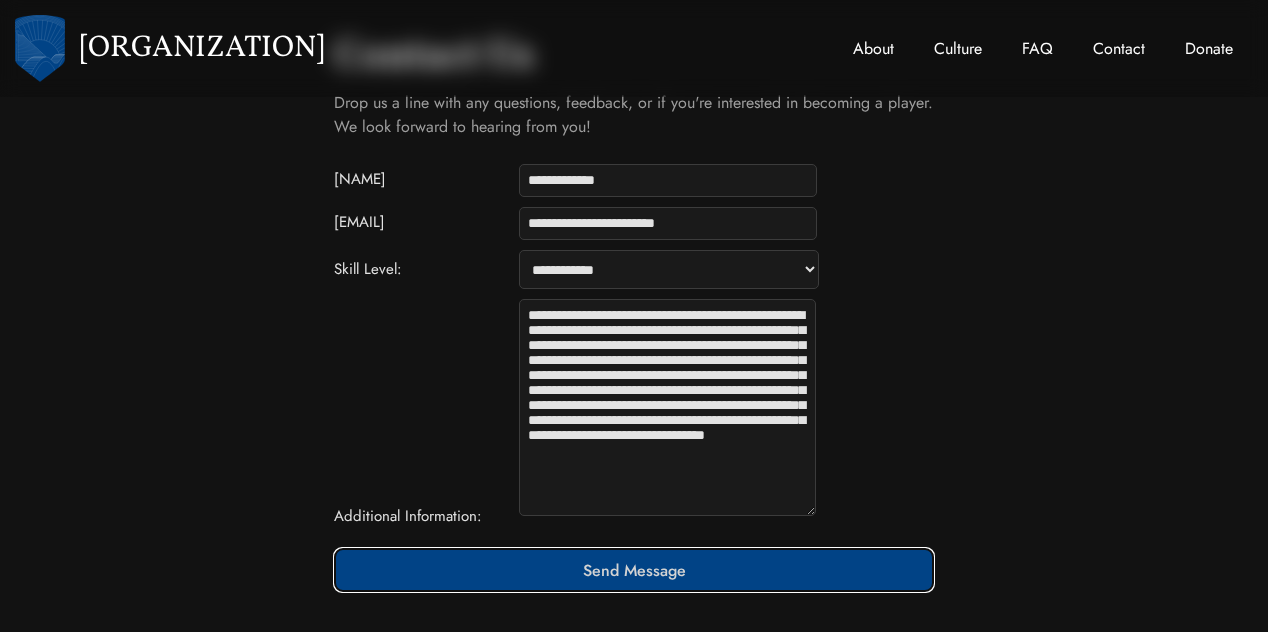 click on "Send Message" at bounding box center (634, 570) 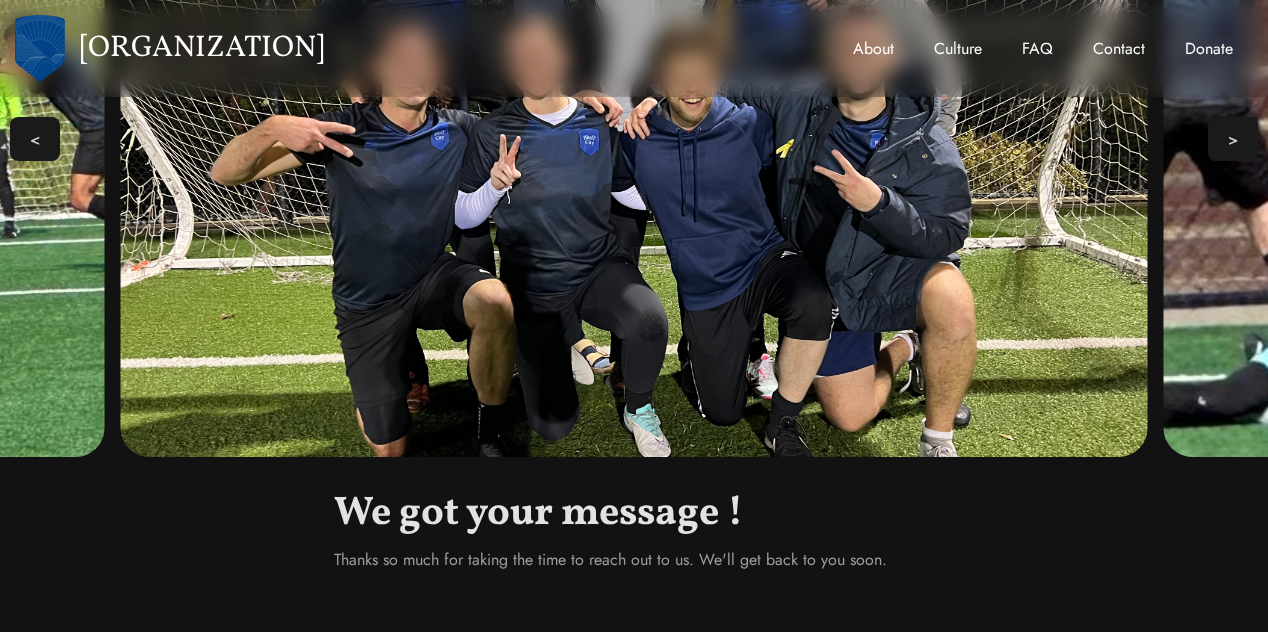 scroll, scrollTop: 283, scrollLeft: 0, axis: vertical 